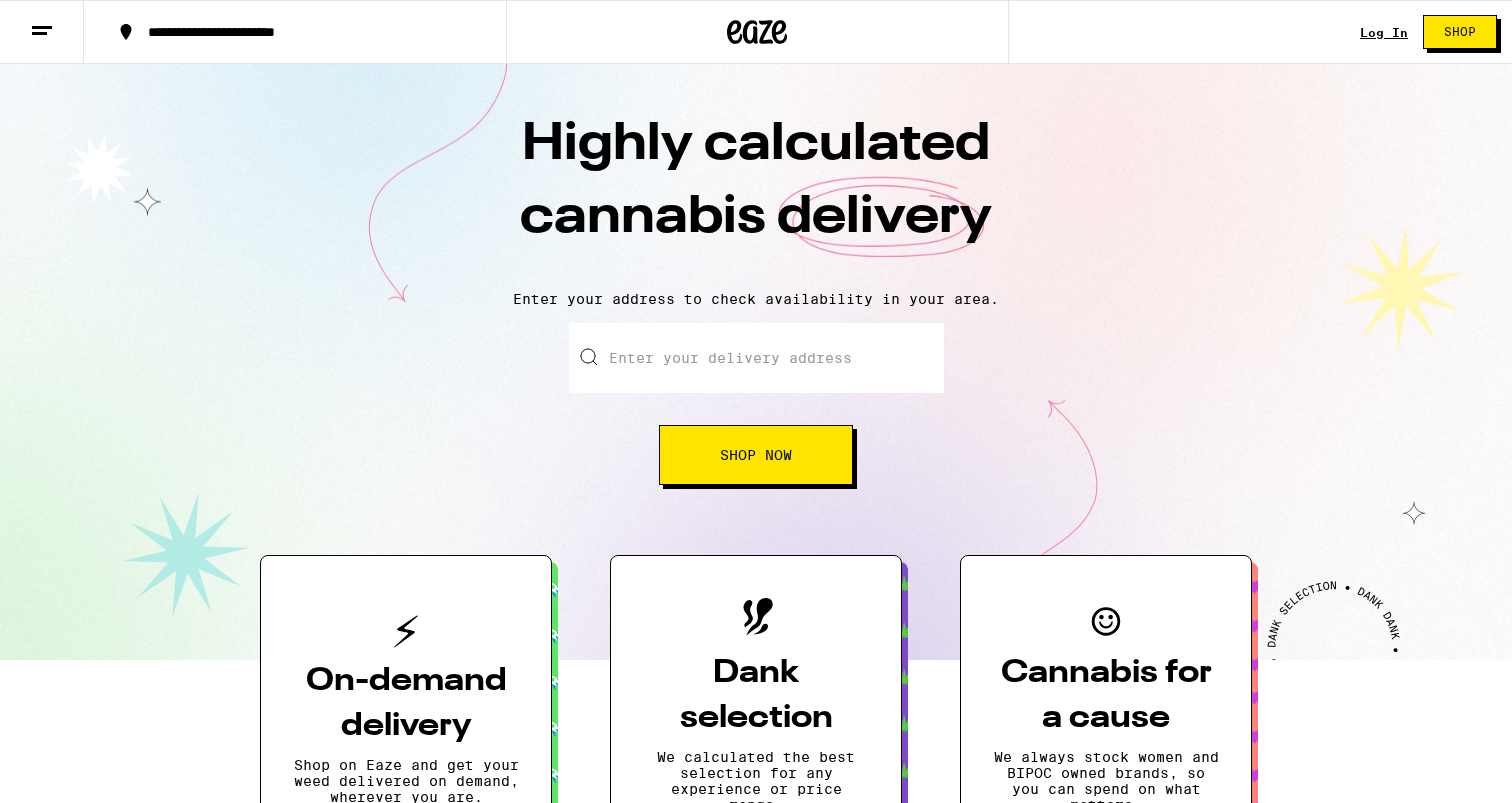 scroll, scrollTop: 0, scrollLeft: 0, axis: both 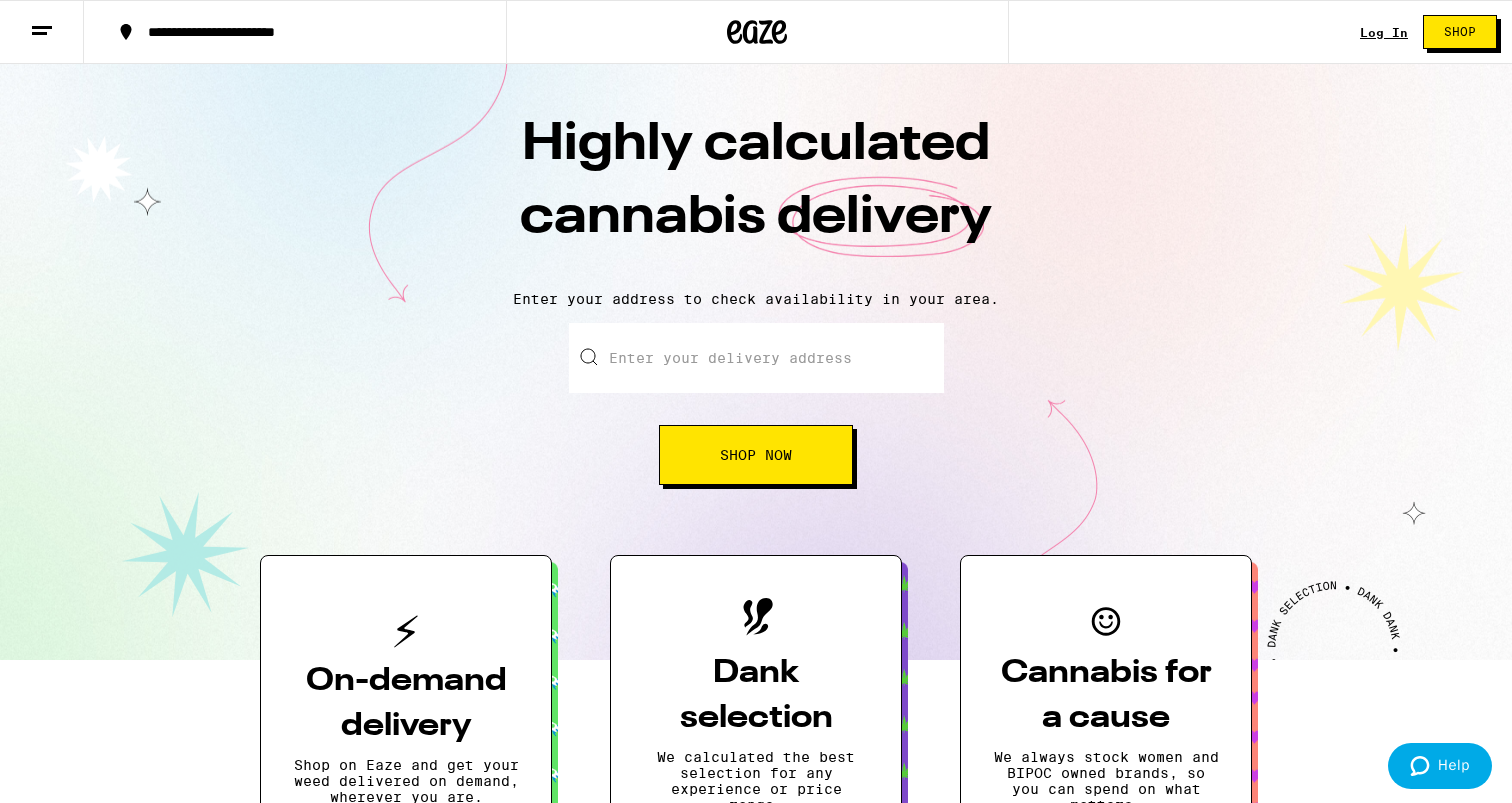 click on "Log In" at bounding box center (1384, 32) 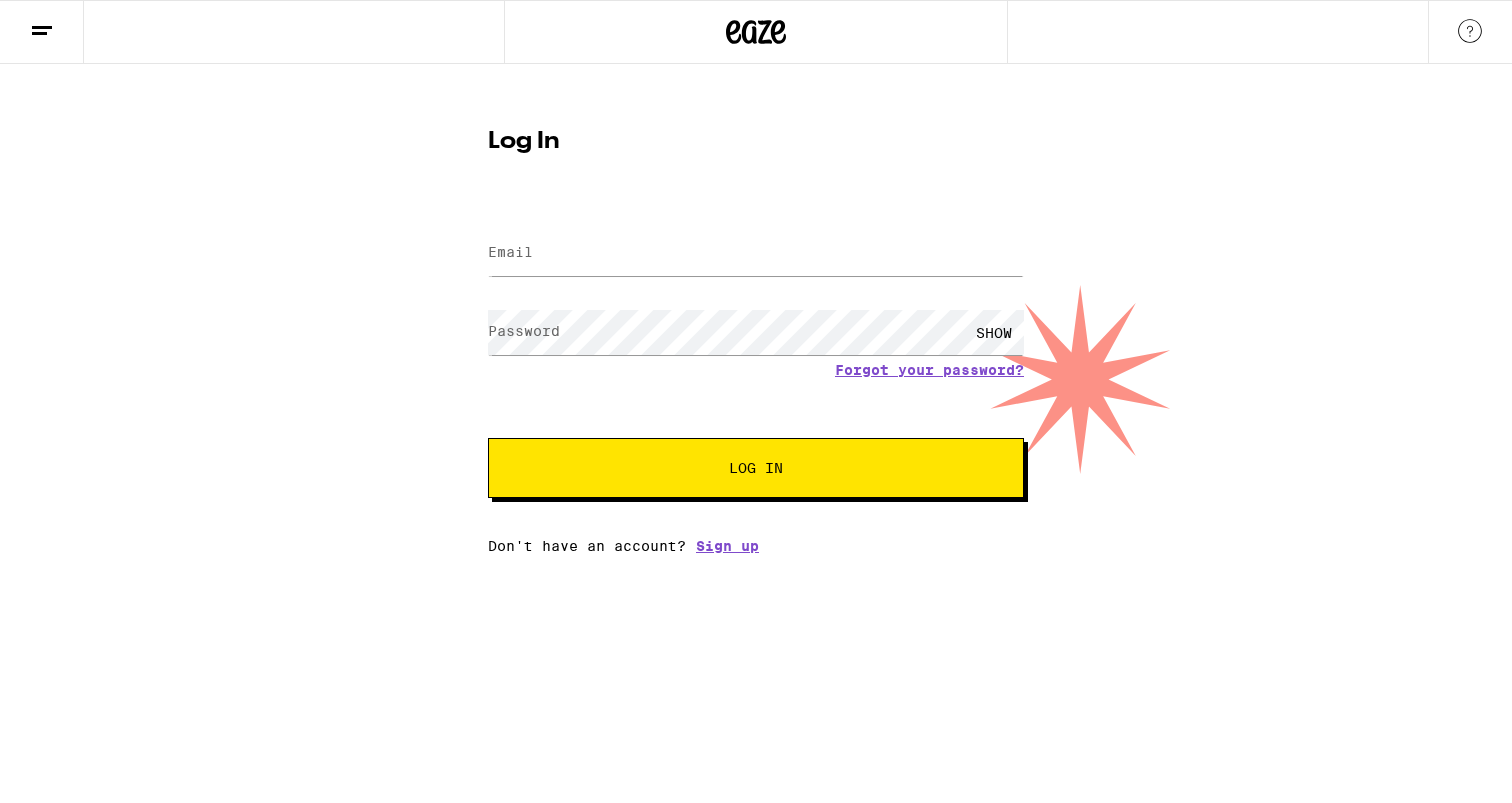scroll, scrollTop: 0, scrollLeft: 0, axis: both 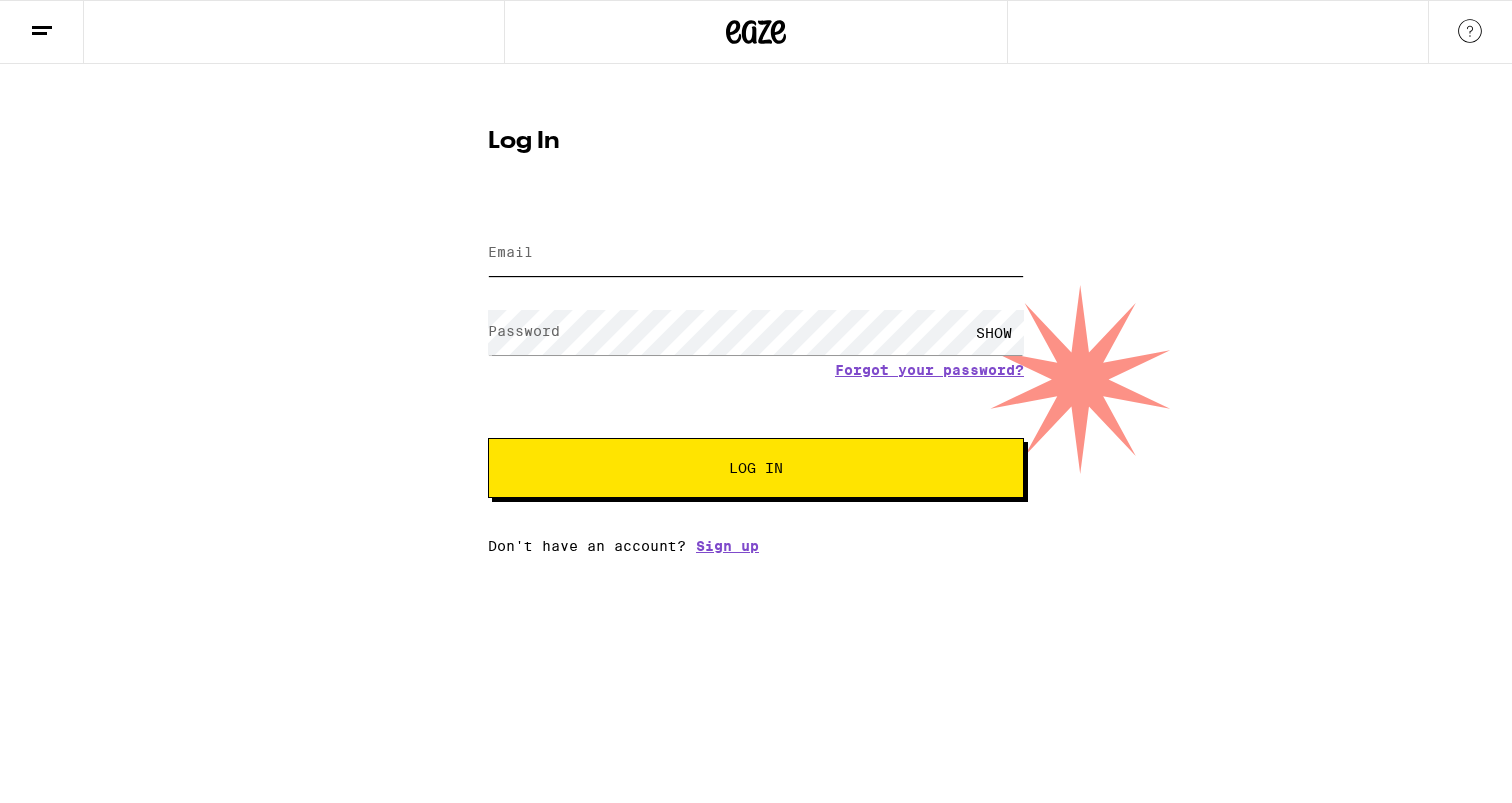 type on "[EMAIL]" 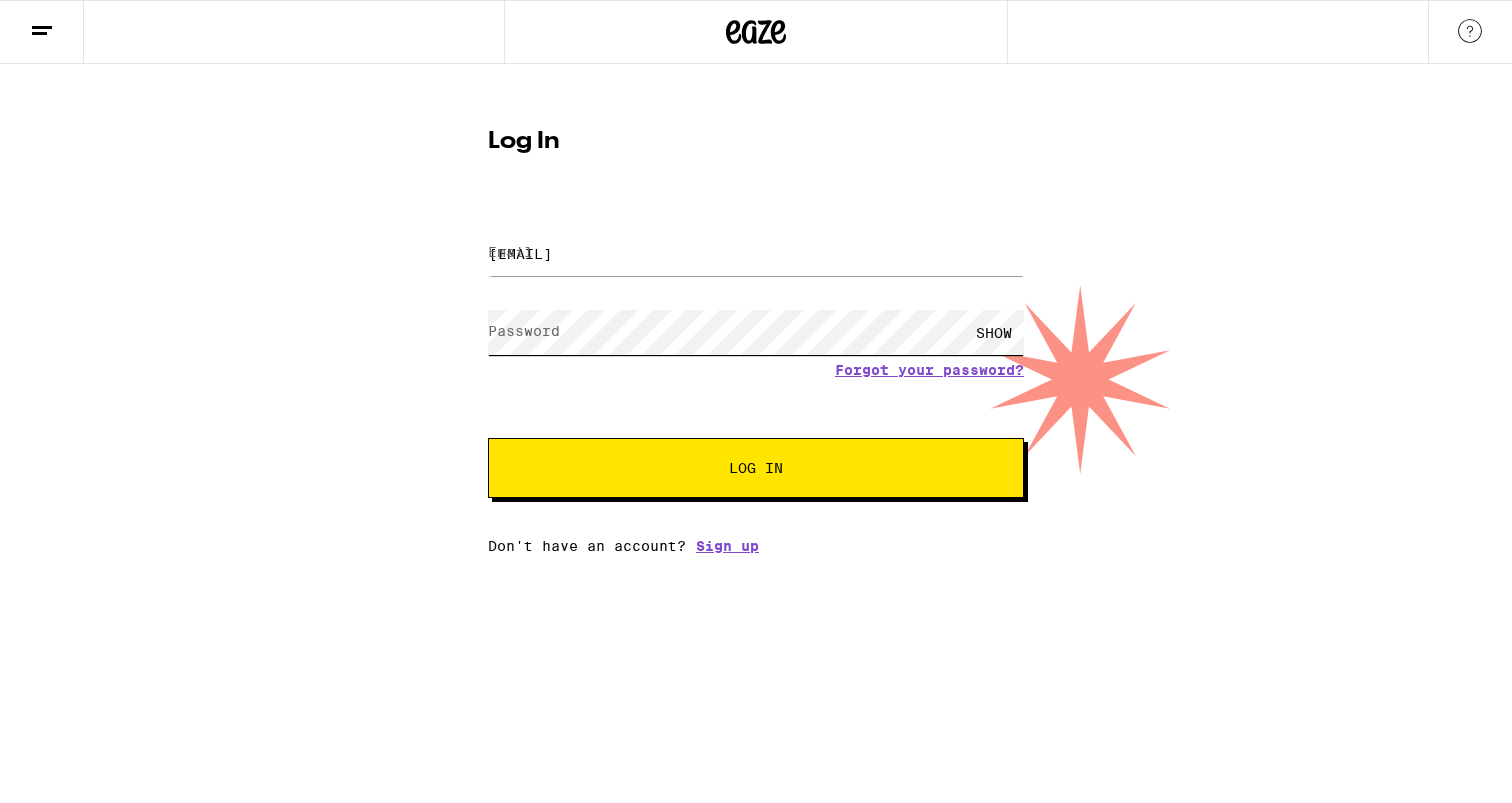 click on "Log In" at bounding box center (756, 468) 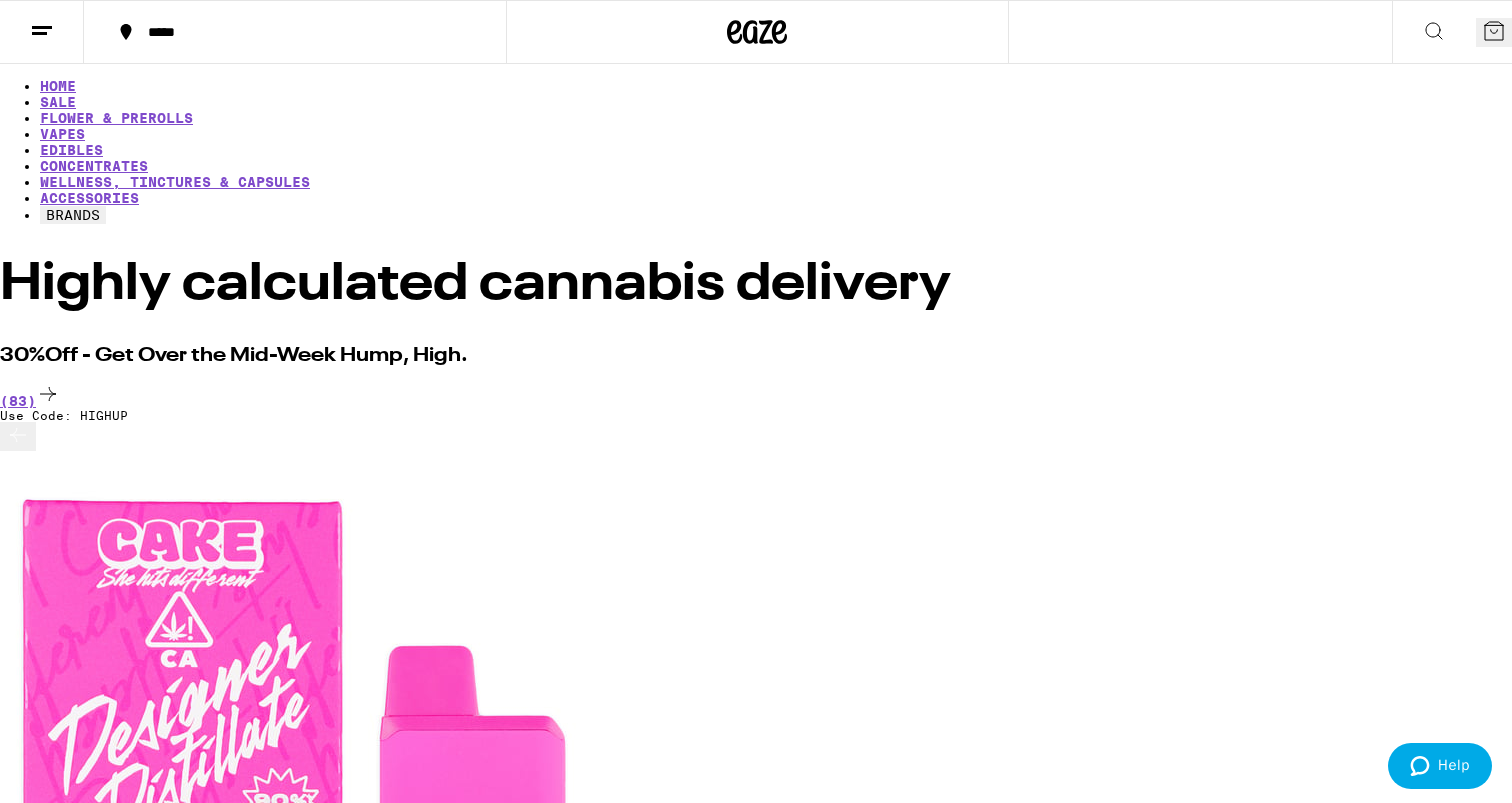 scroll, scrollTop: 0, scrollLeft: 0, axis: both 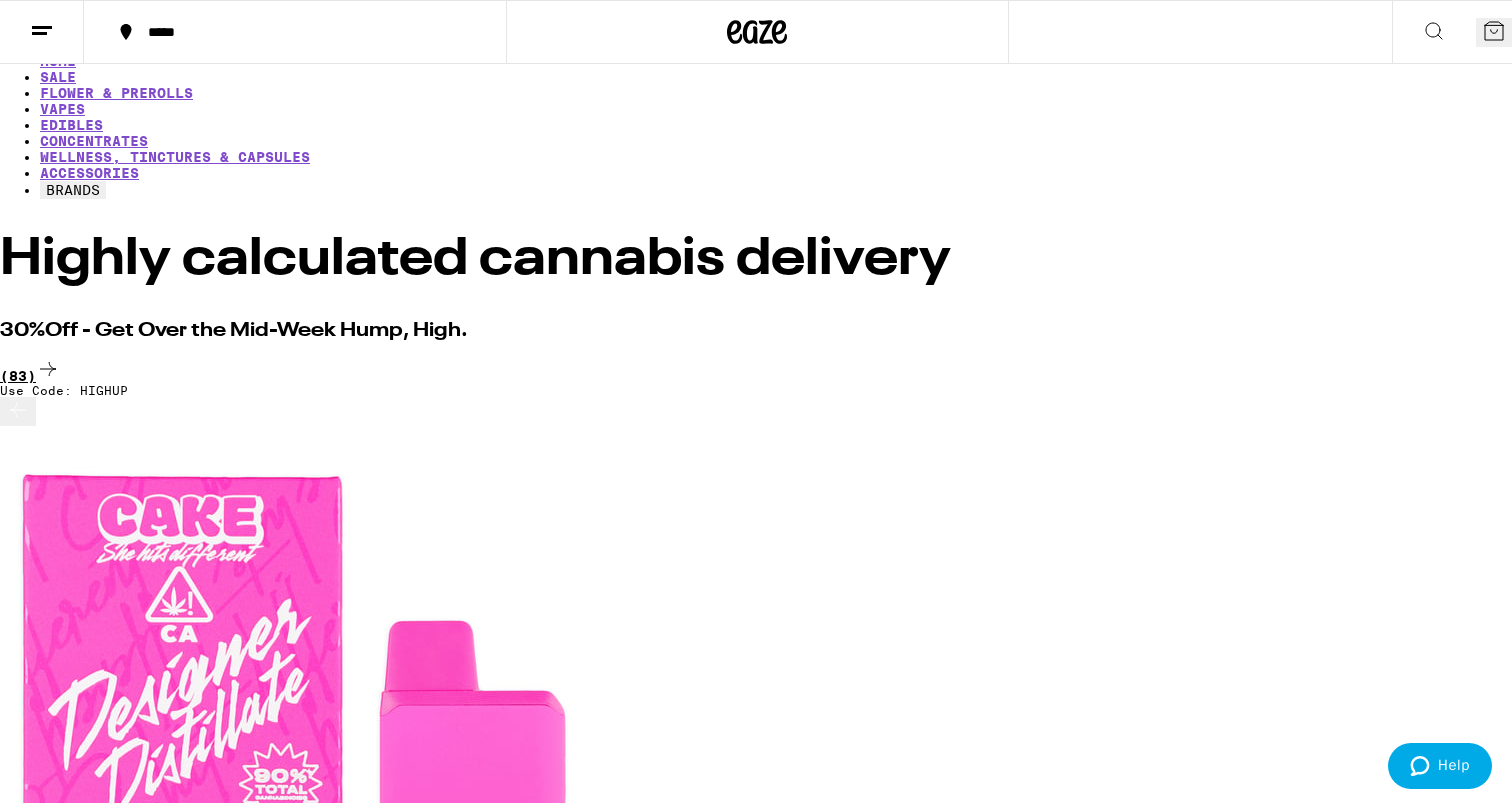 click 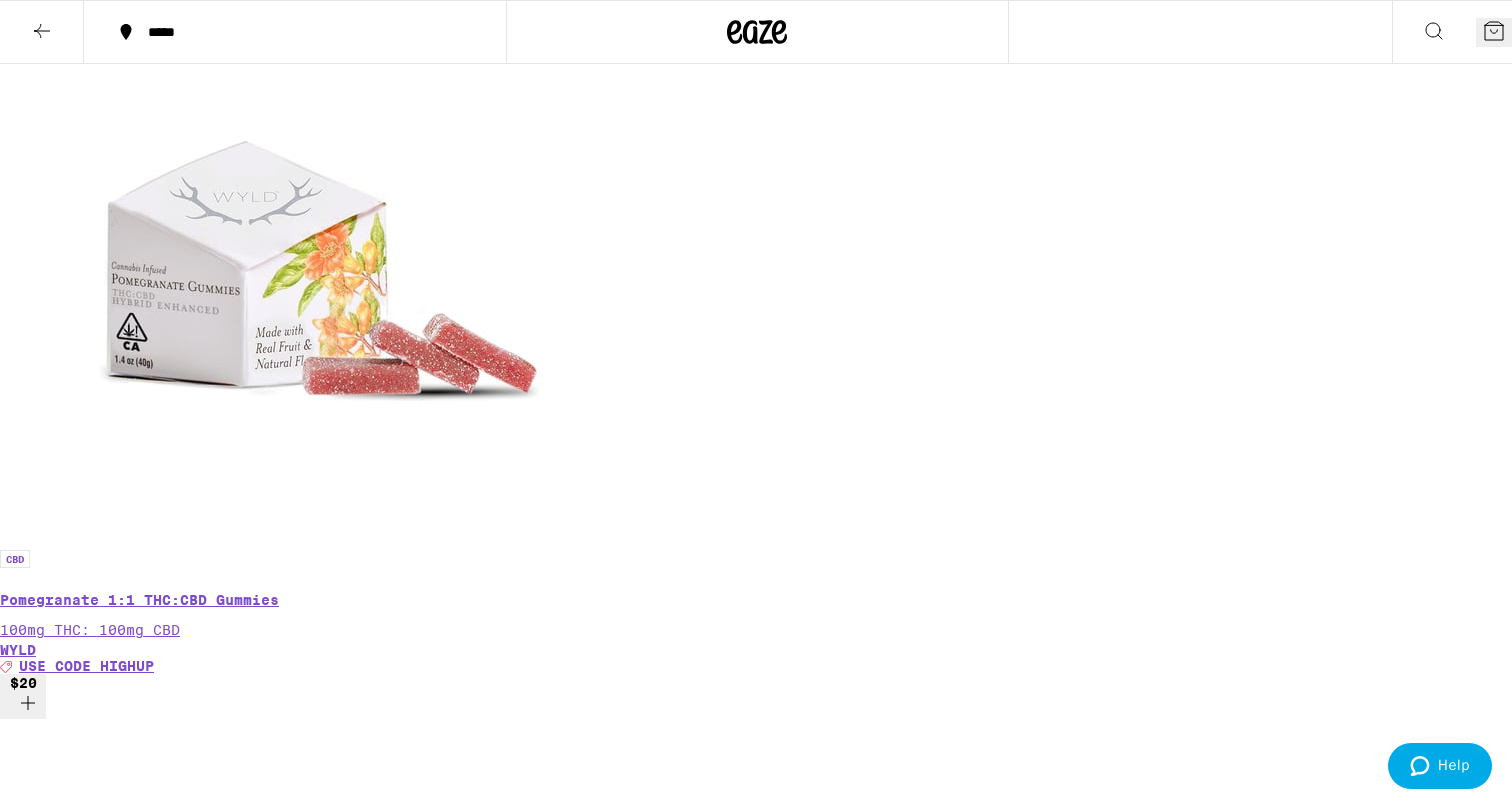 scroll, scrollTop: 3895, scrollLeft: 0, axis: vertical 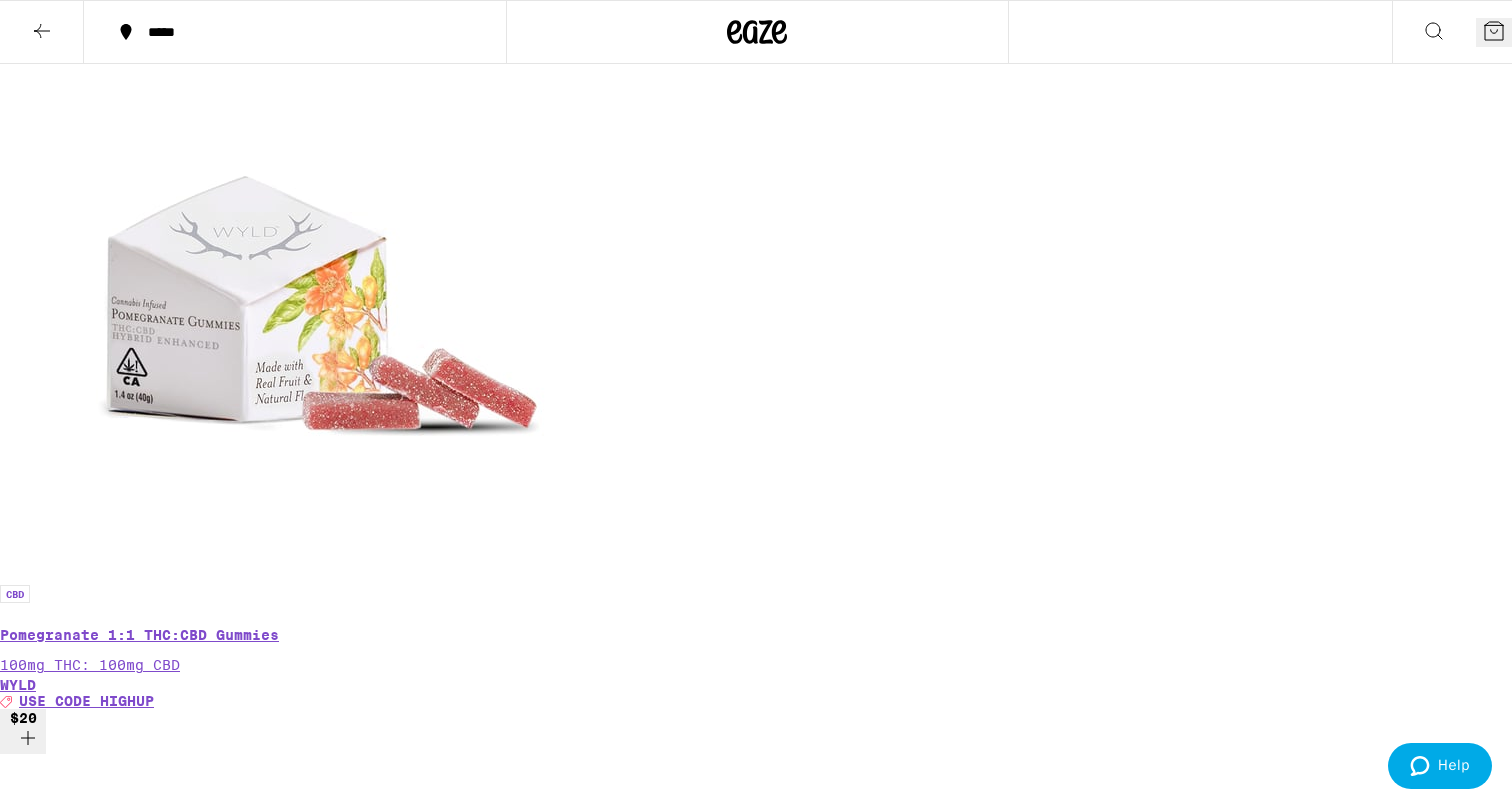 click 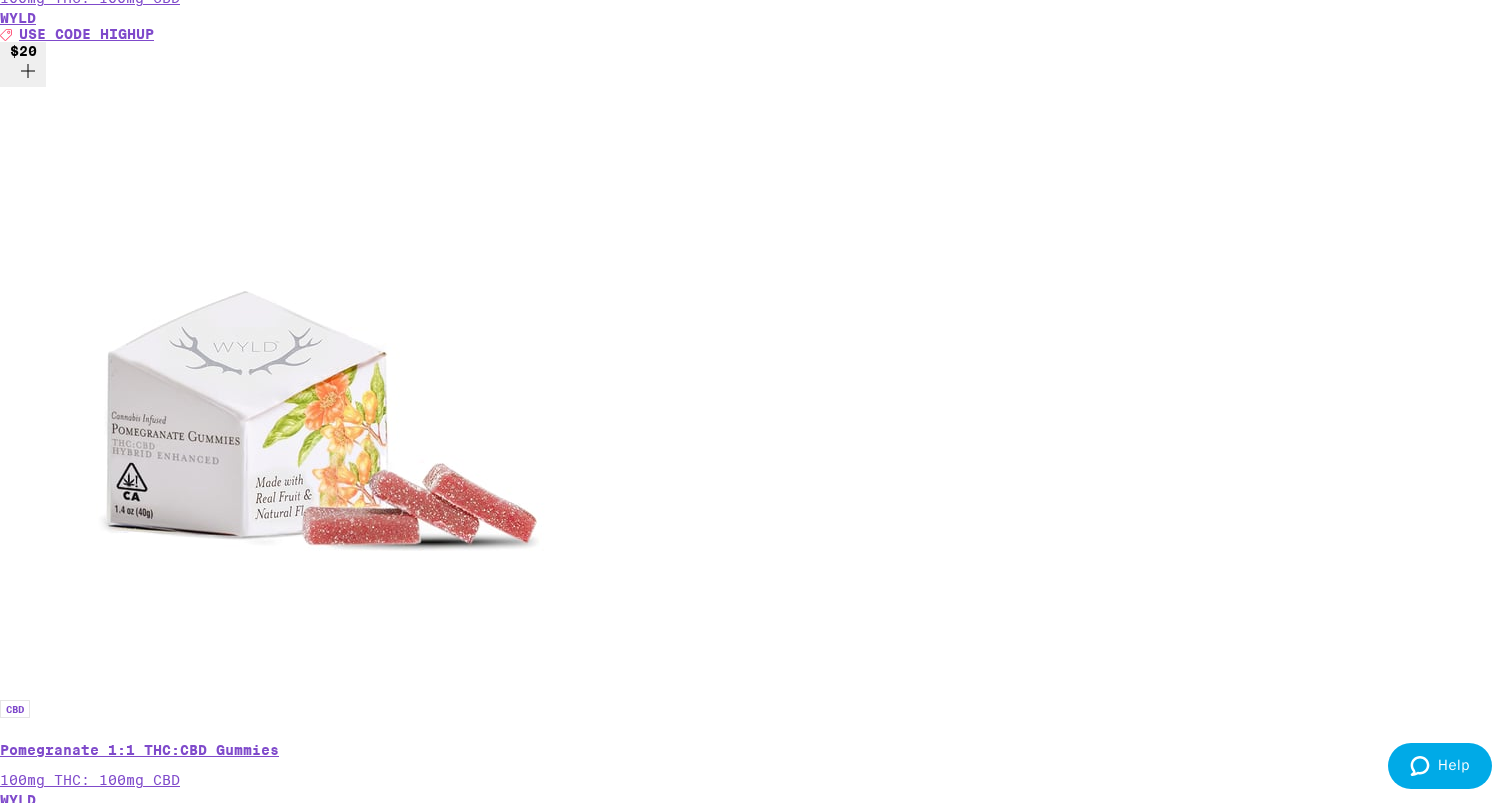 scroll, scrollTop: 3765, scrollLeft: 0, axis: vertical 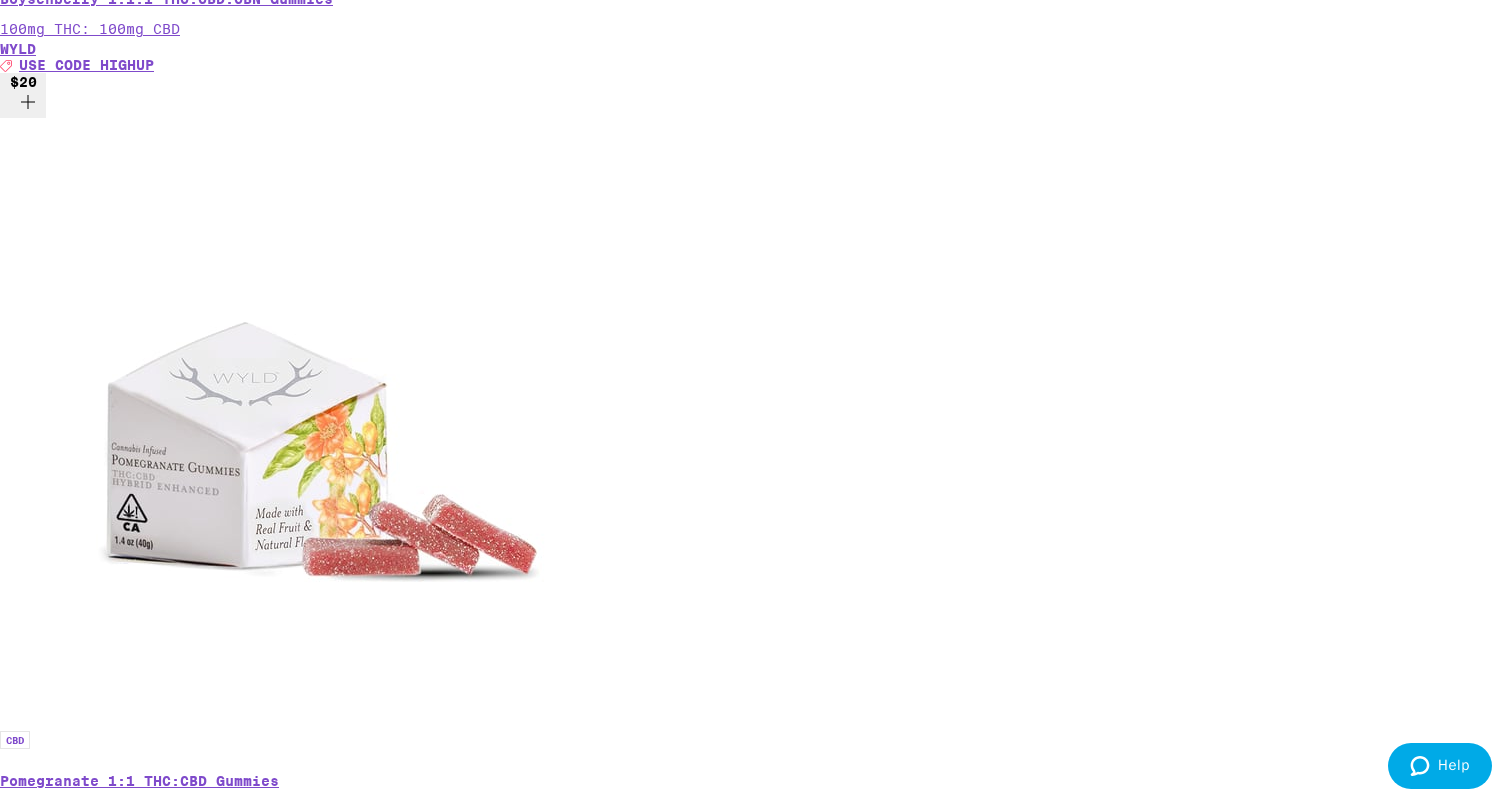 click 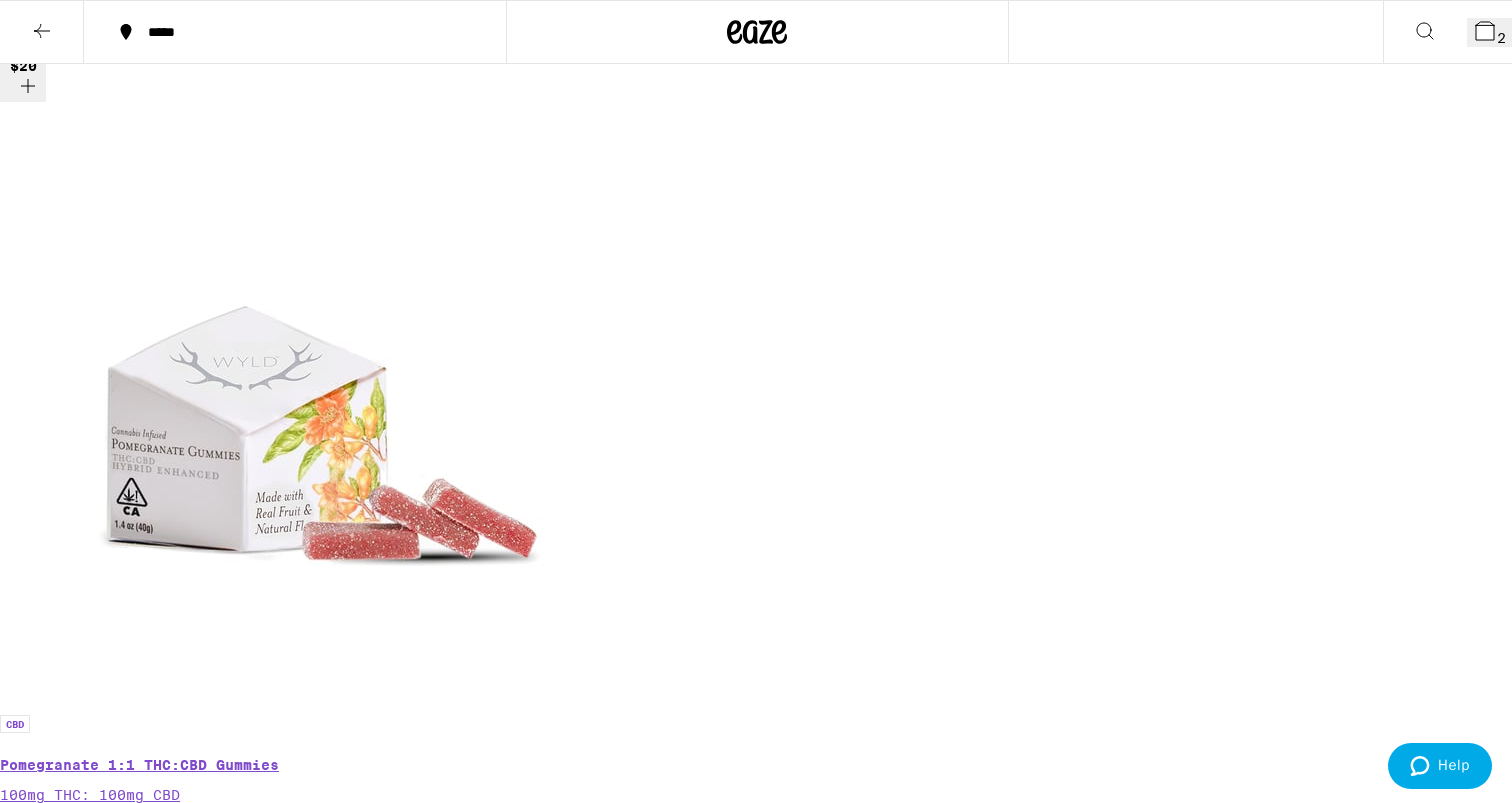click on "In Bag (1)" at bounding box center [756, 20610] 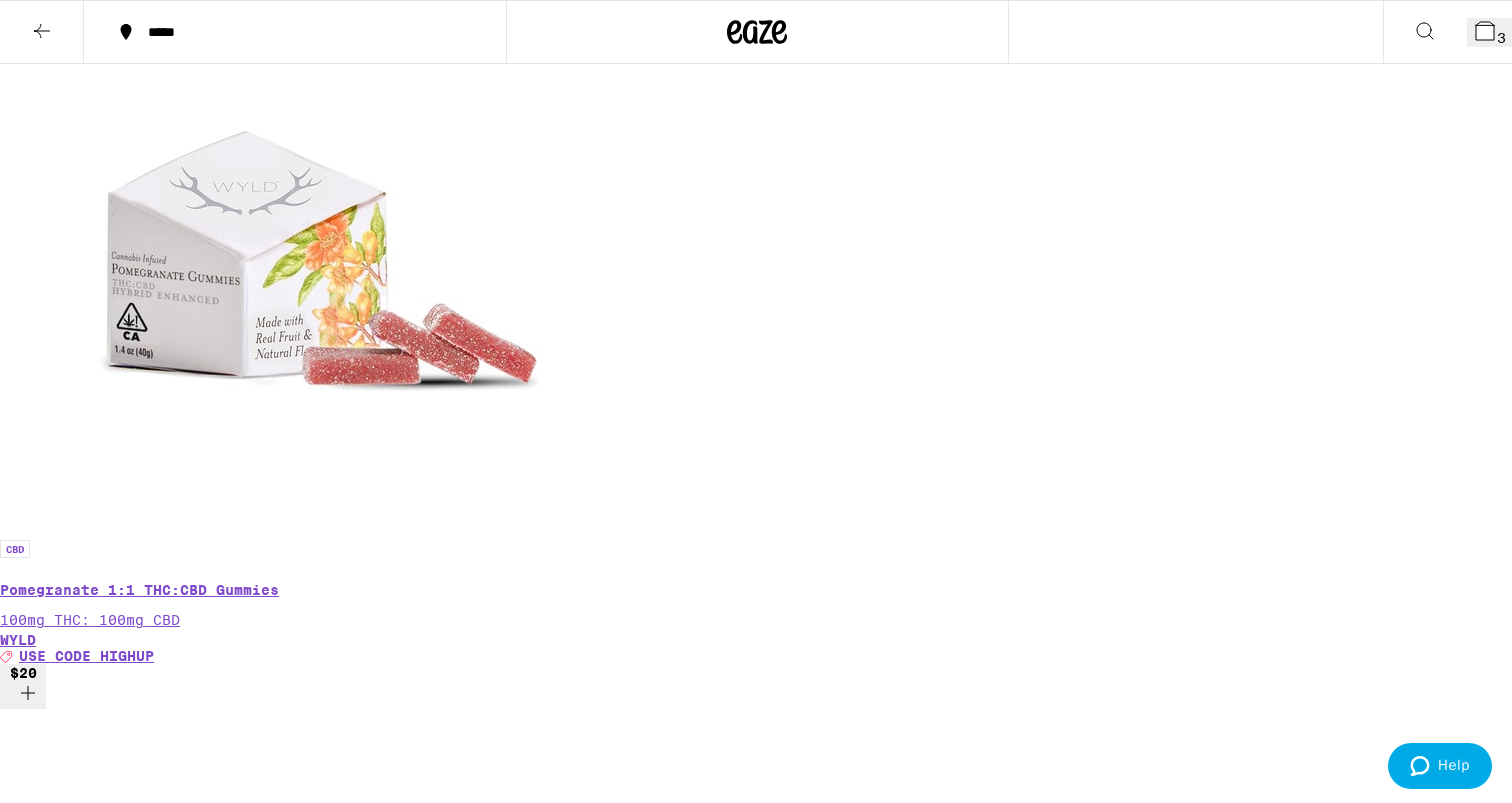 scroll, scrollTop: 3988, scrollLeft: 0, axis: vertical 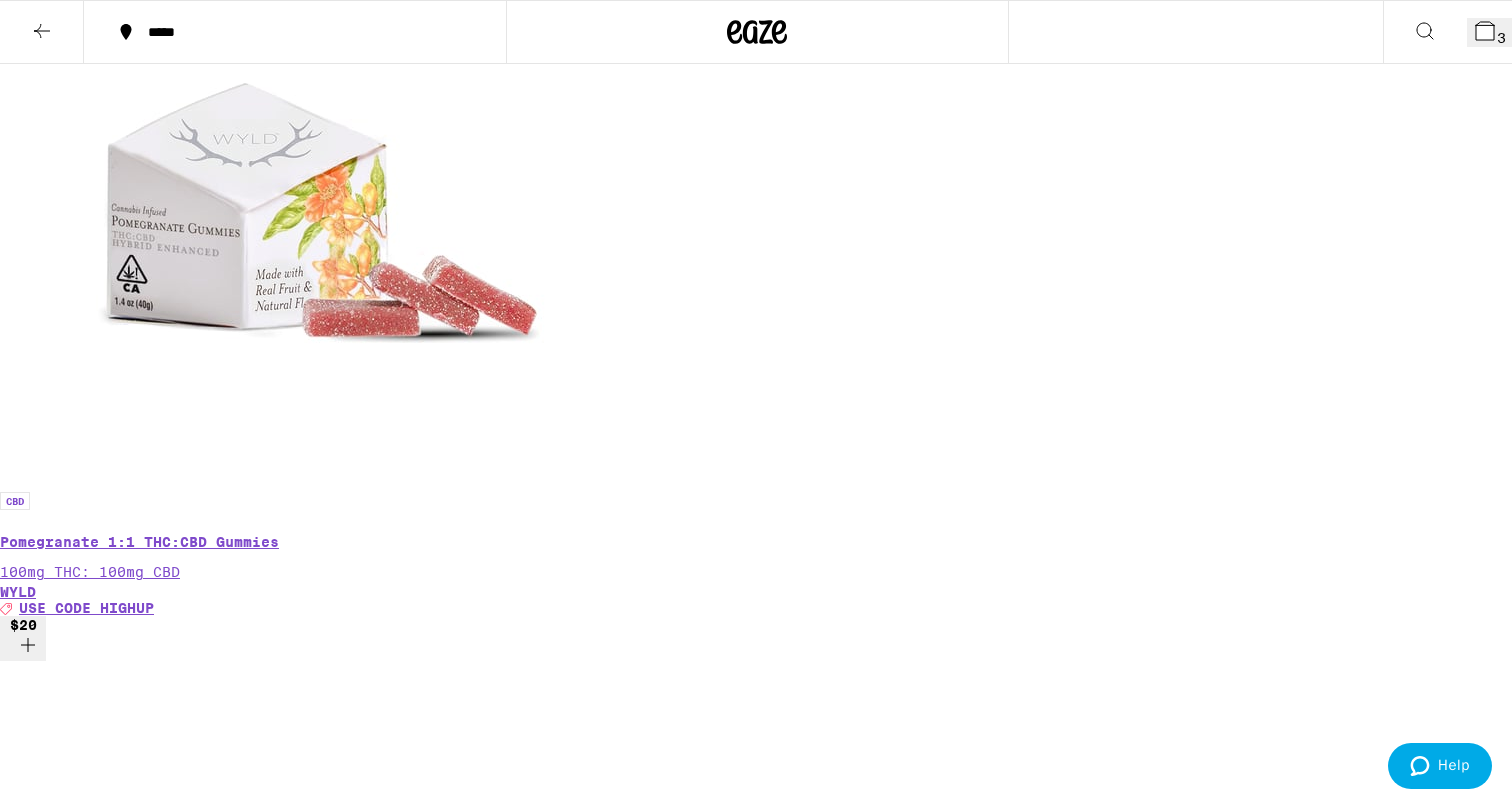 click 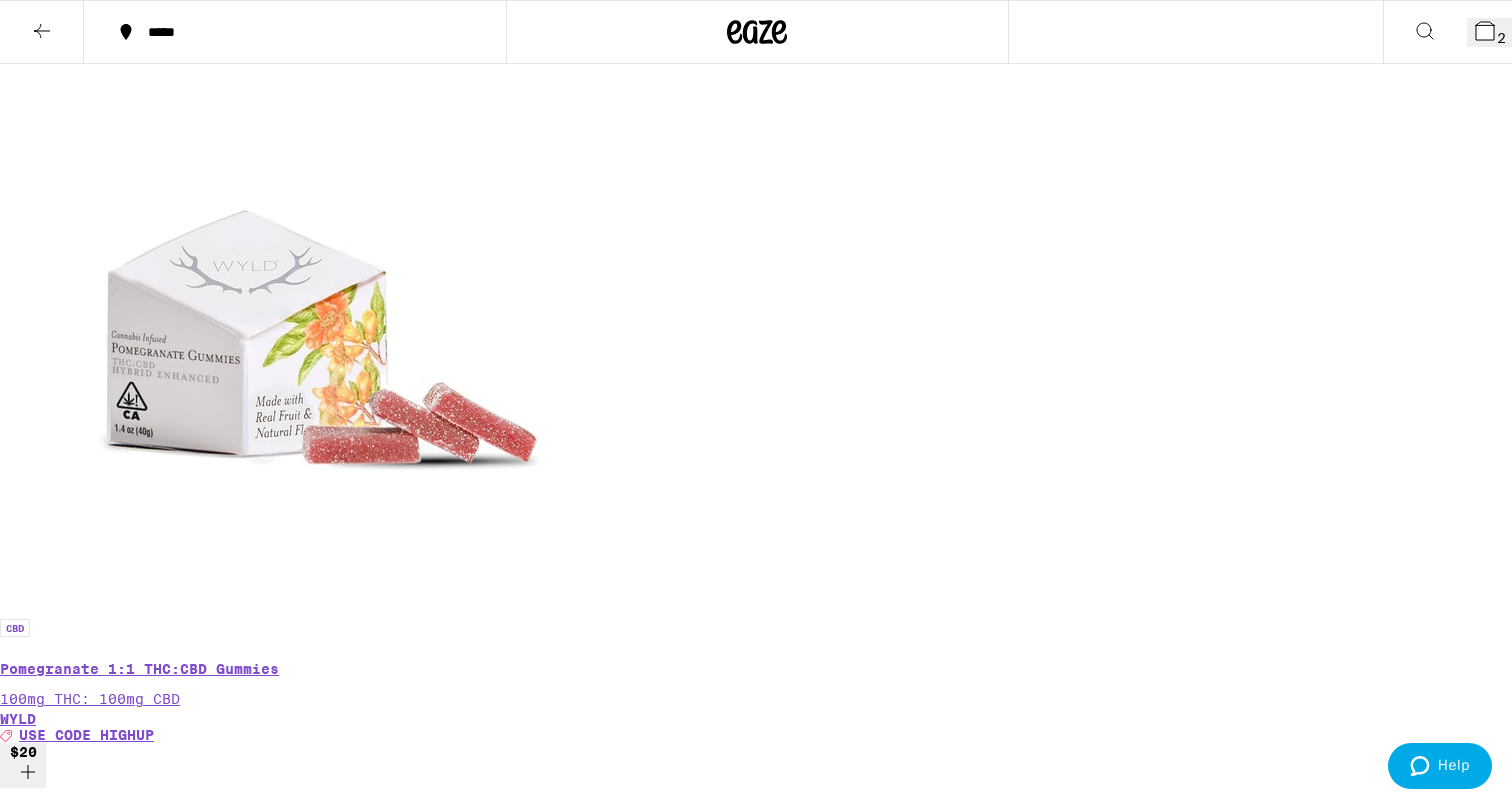 scroll, scrollTop: 3856, scrollLeft: 0, axis: vertical 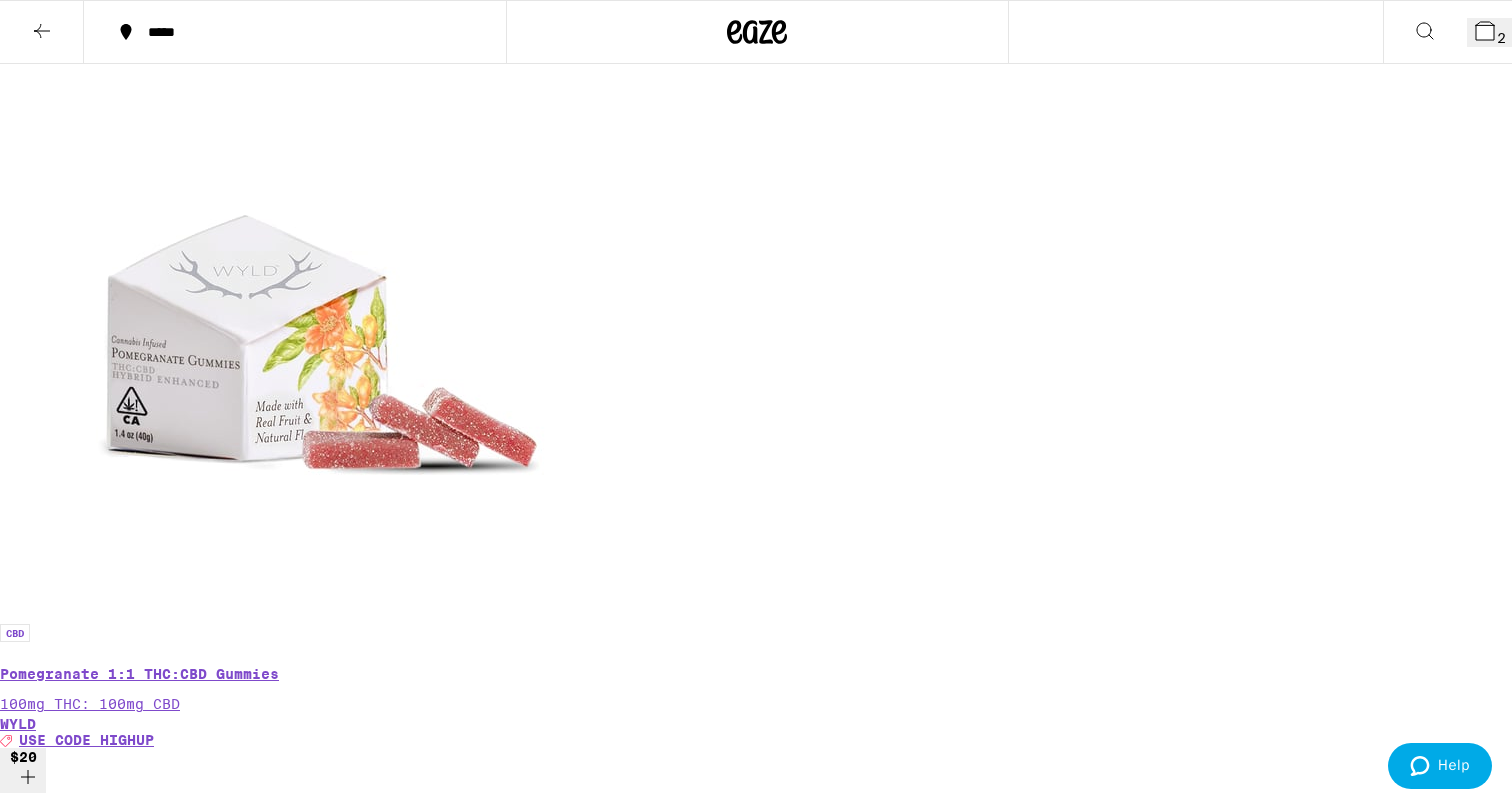 click 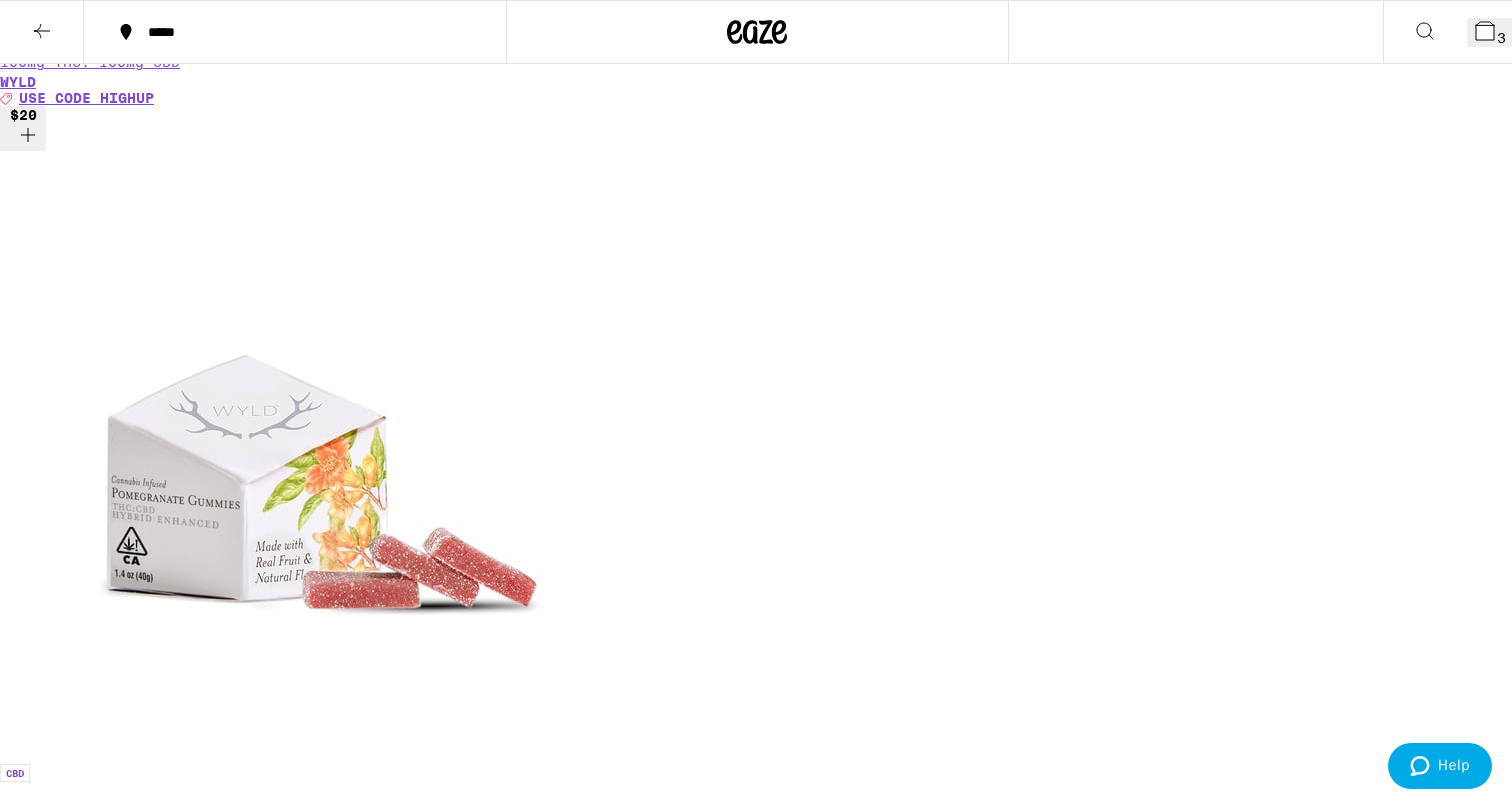 scroll, scrollTop: 3716, scrollLeft: 0, axis: vertical 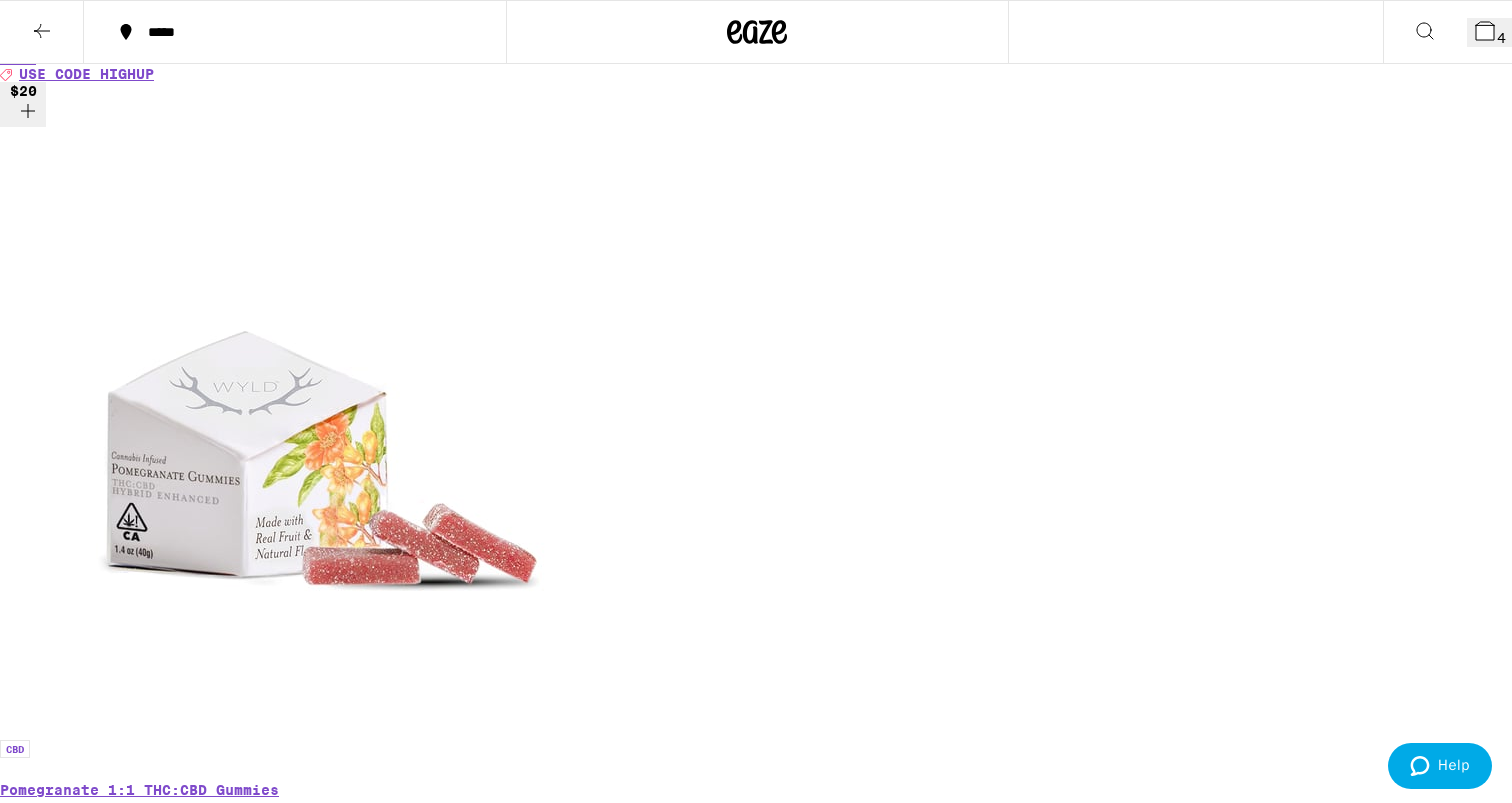 click 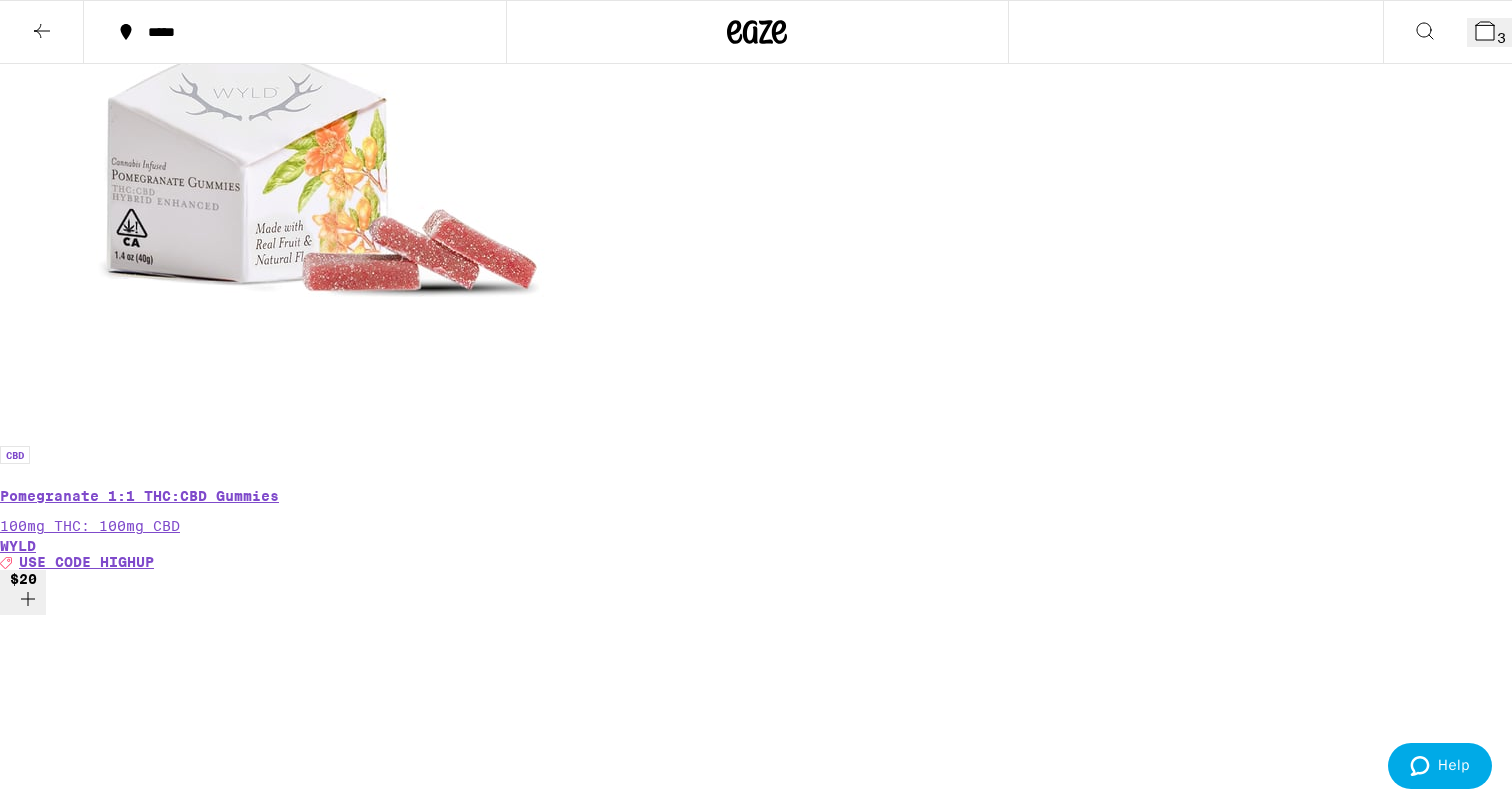 scroll, scrollTop: 4071, scrollLeft: 0, axis: vertical 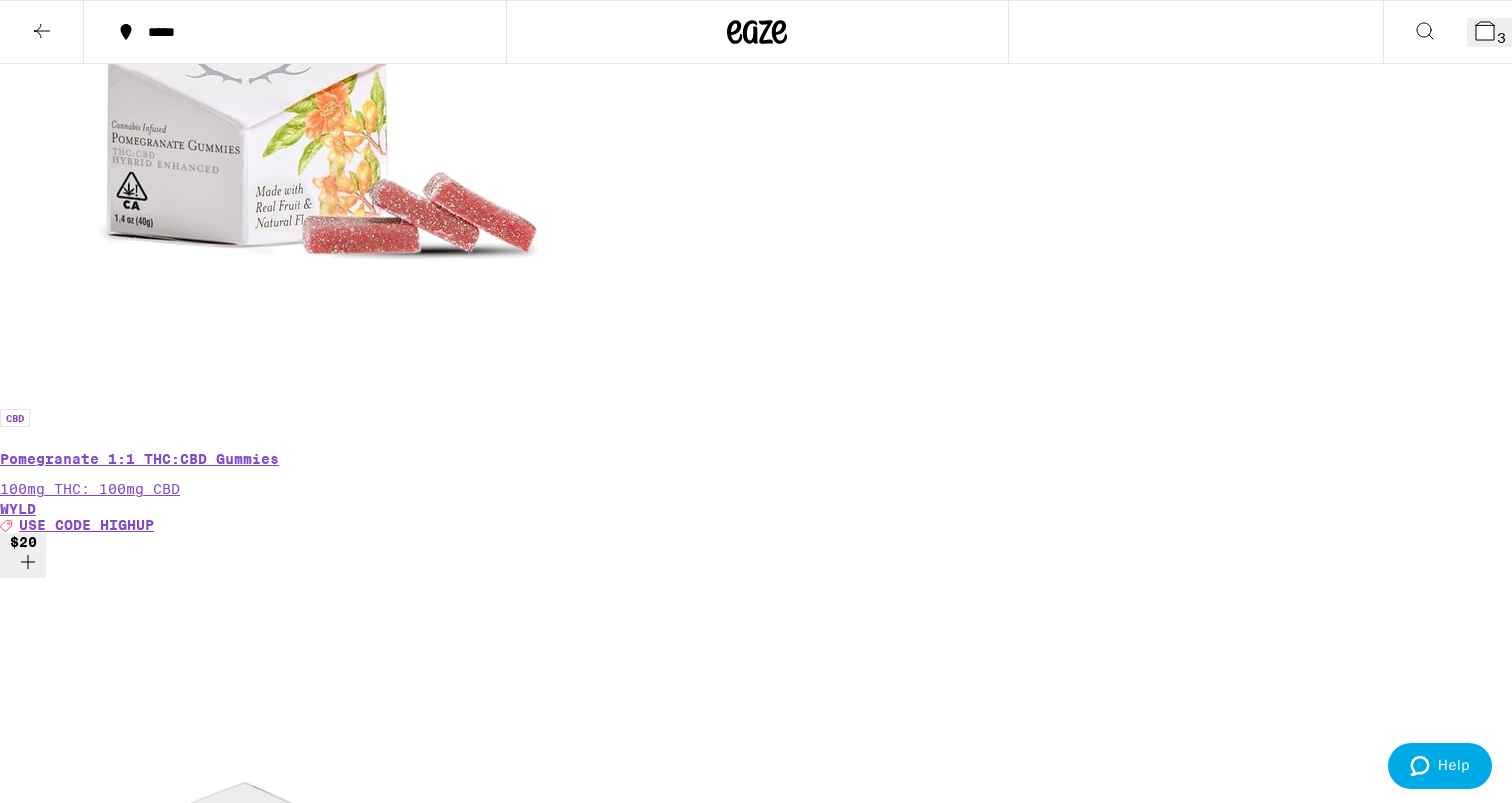 click 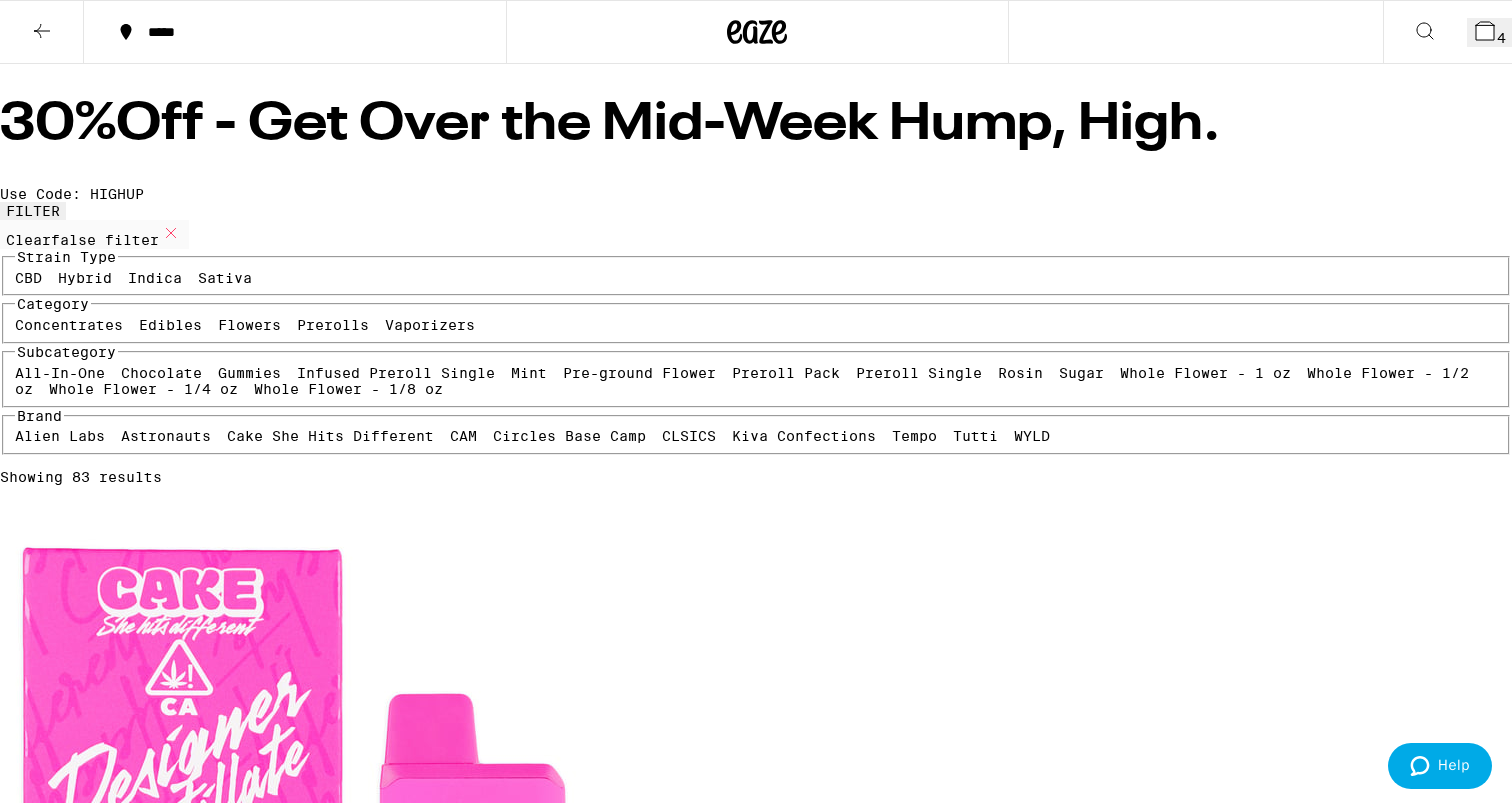 scroll, scrollTop: 0, scrollLeft: 0, axis: both 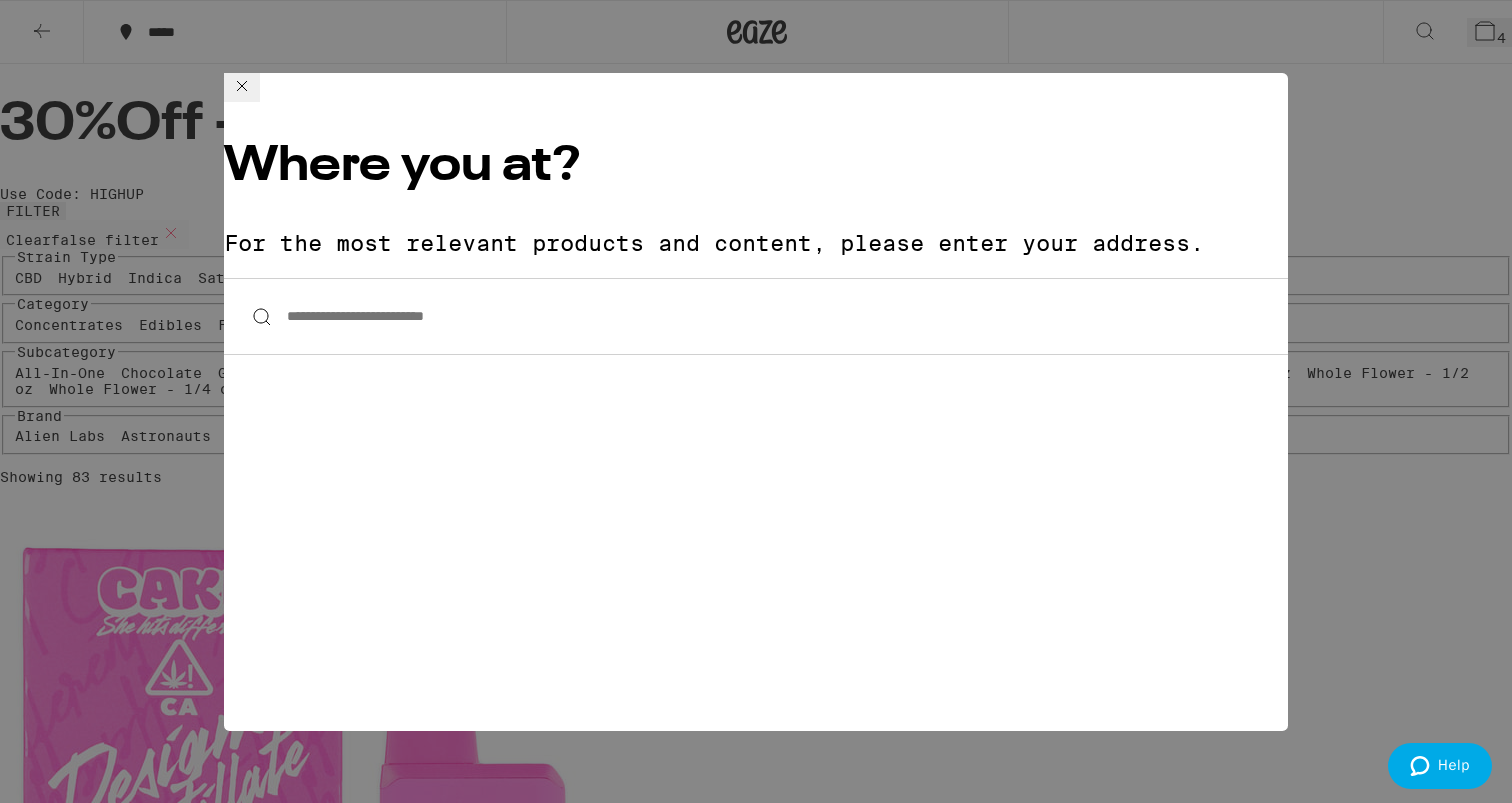 click on "**********" at bounding box center (756, 316) 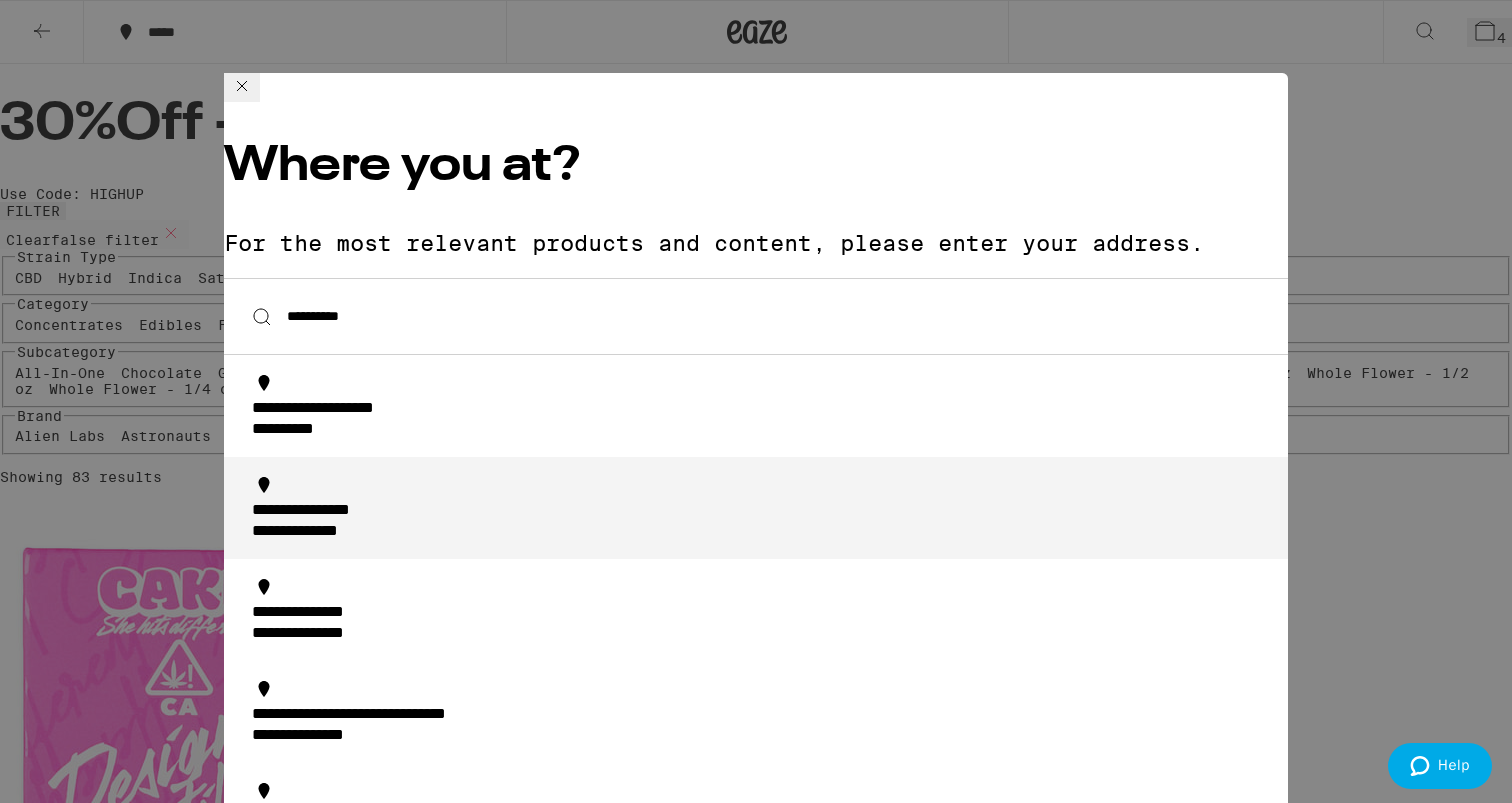 click on "**********" at bounding box center (334, 511) 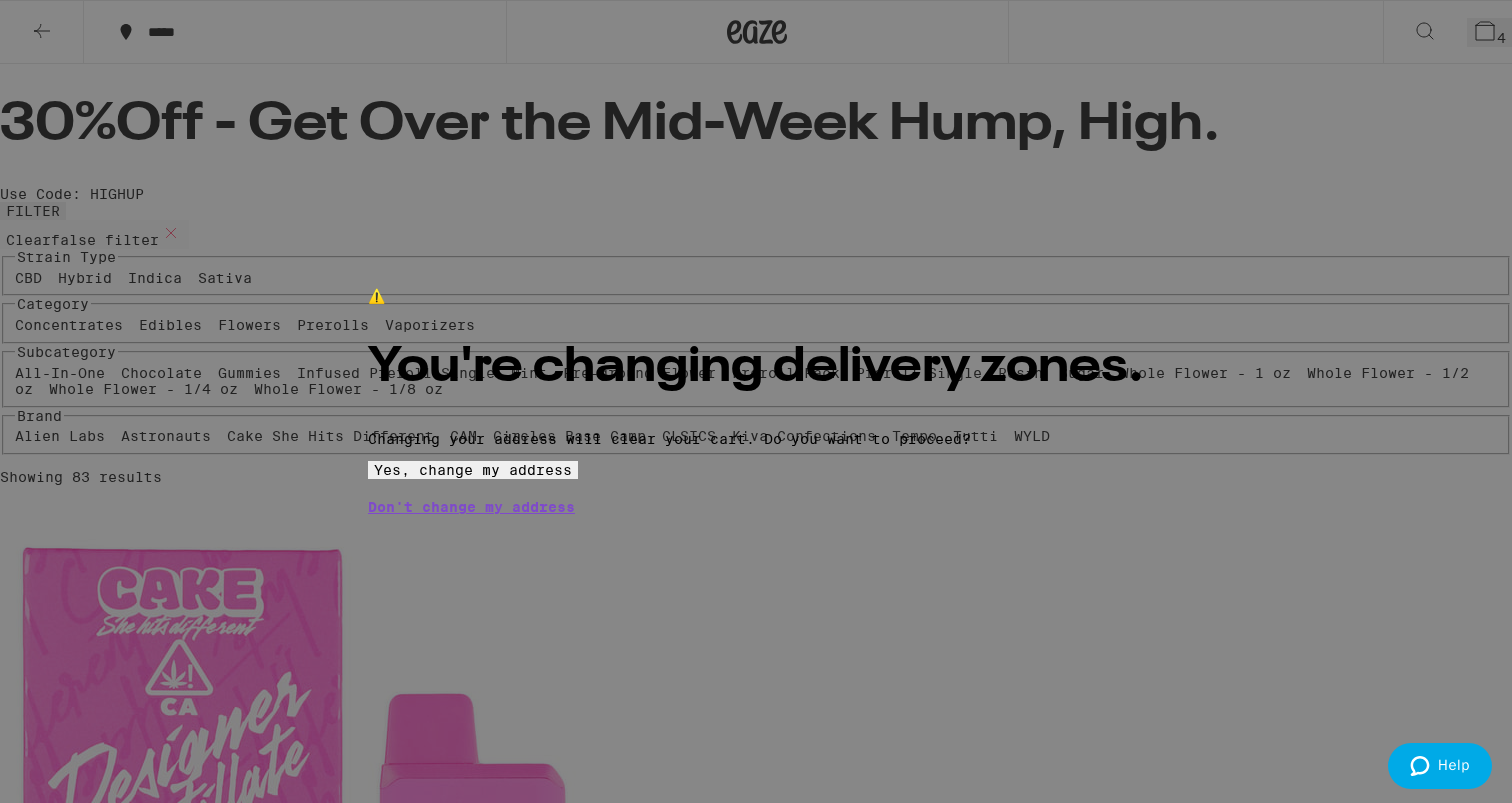 click on "Yes, change my address" at bounding box center (473, 470) 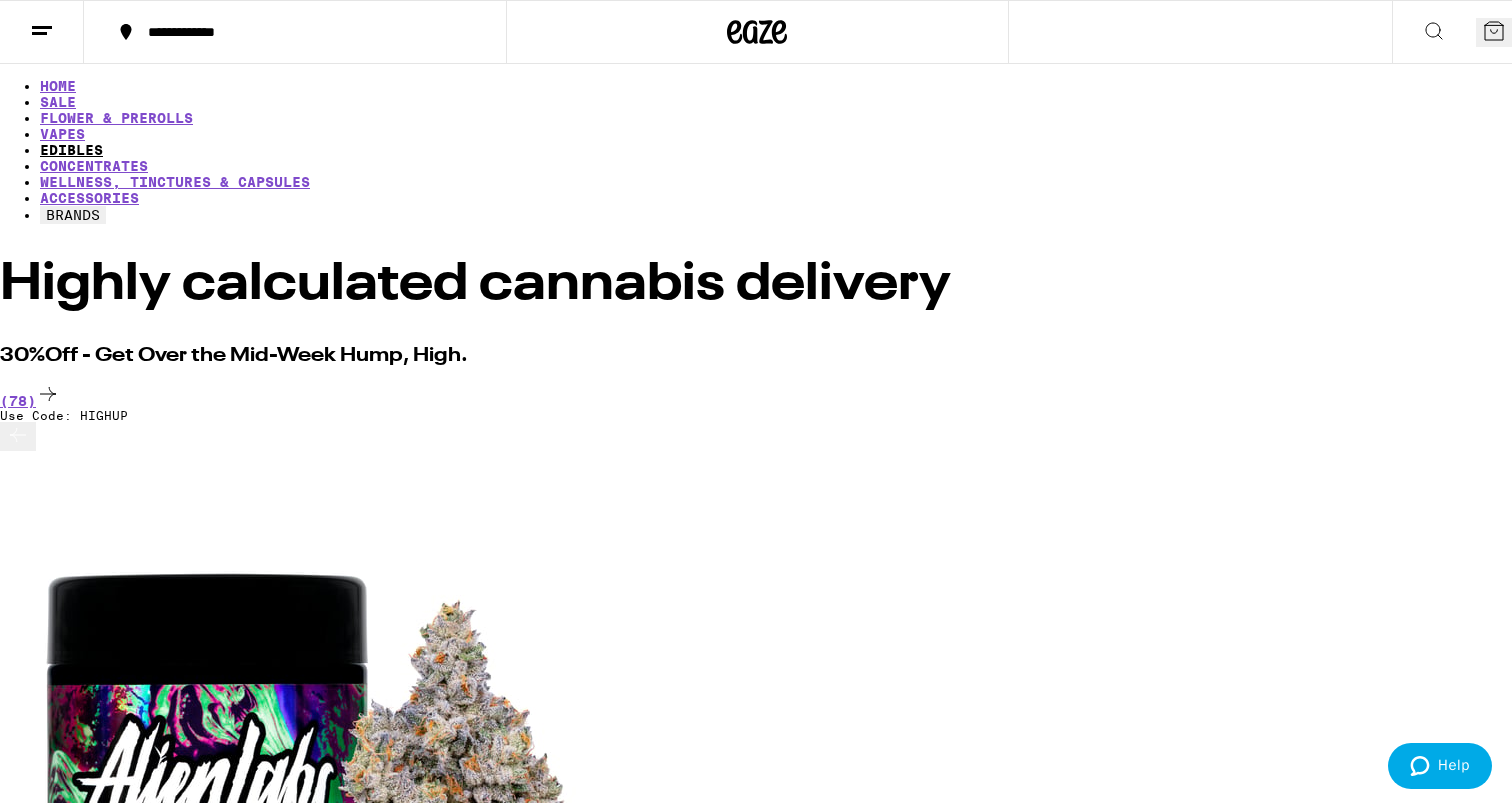 click on "EDIBLES" at bounding box center (71, 150) 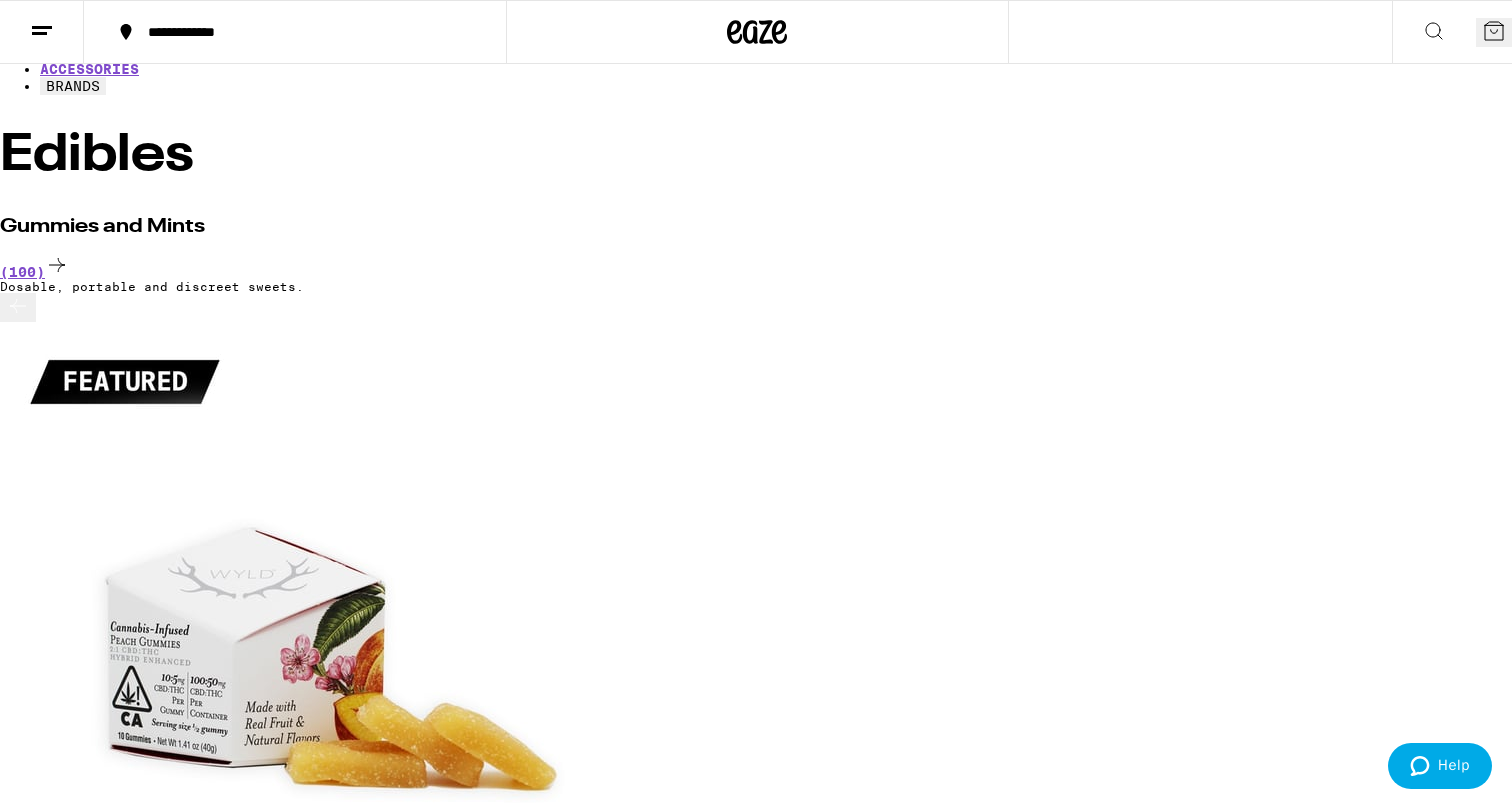 scroll, scrollTop: 153, scrollLeft: 0, axis: vertical 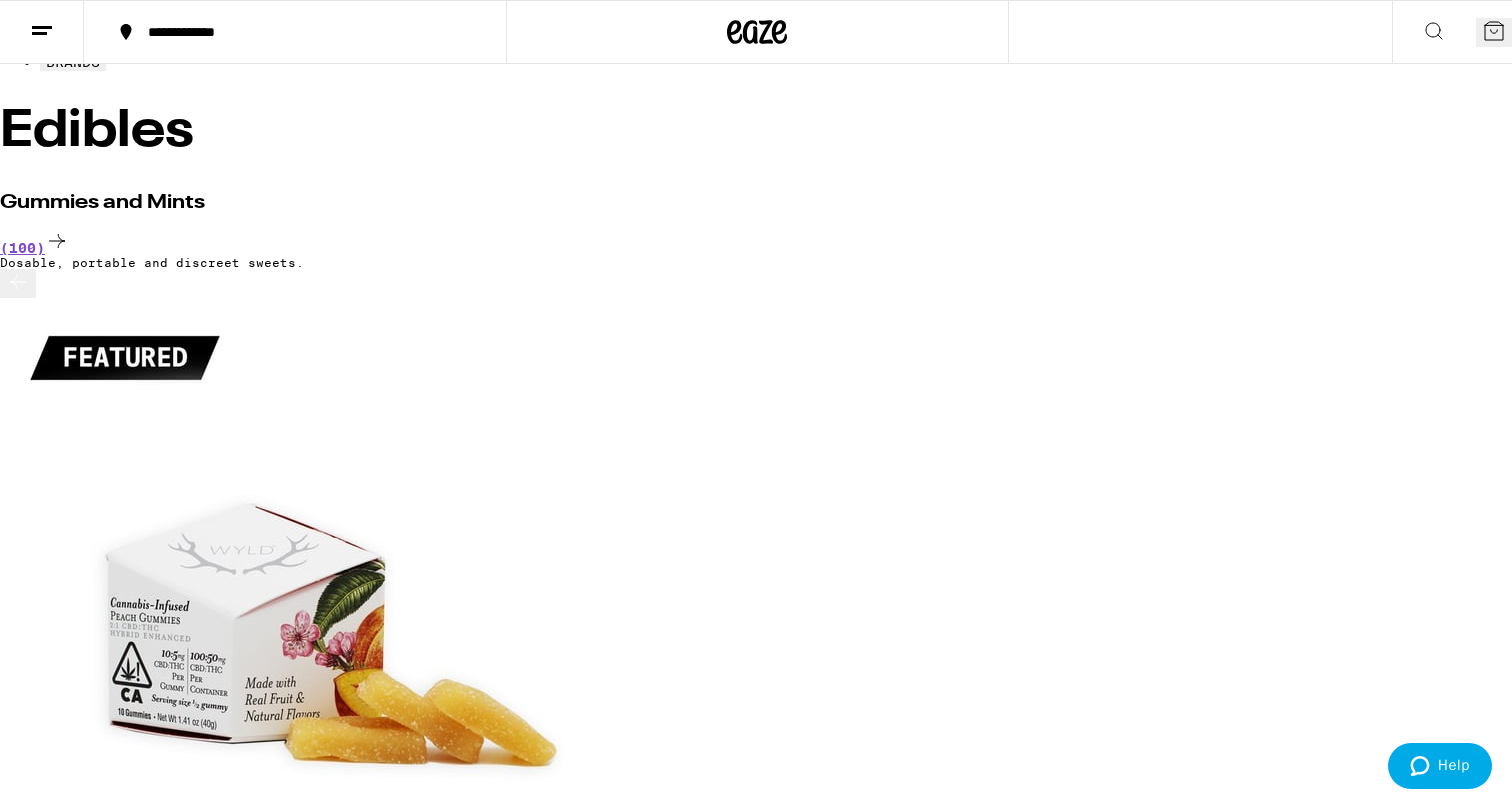 click 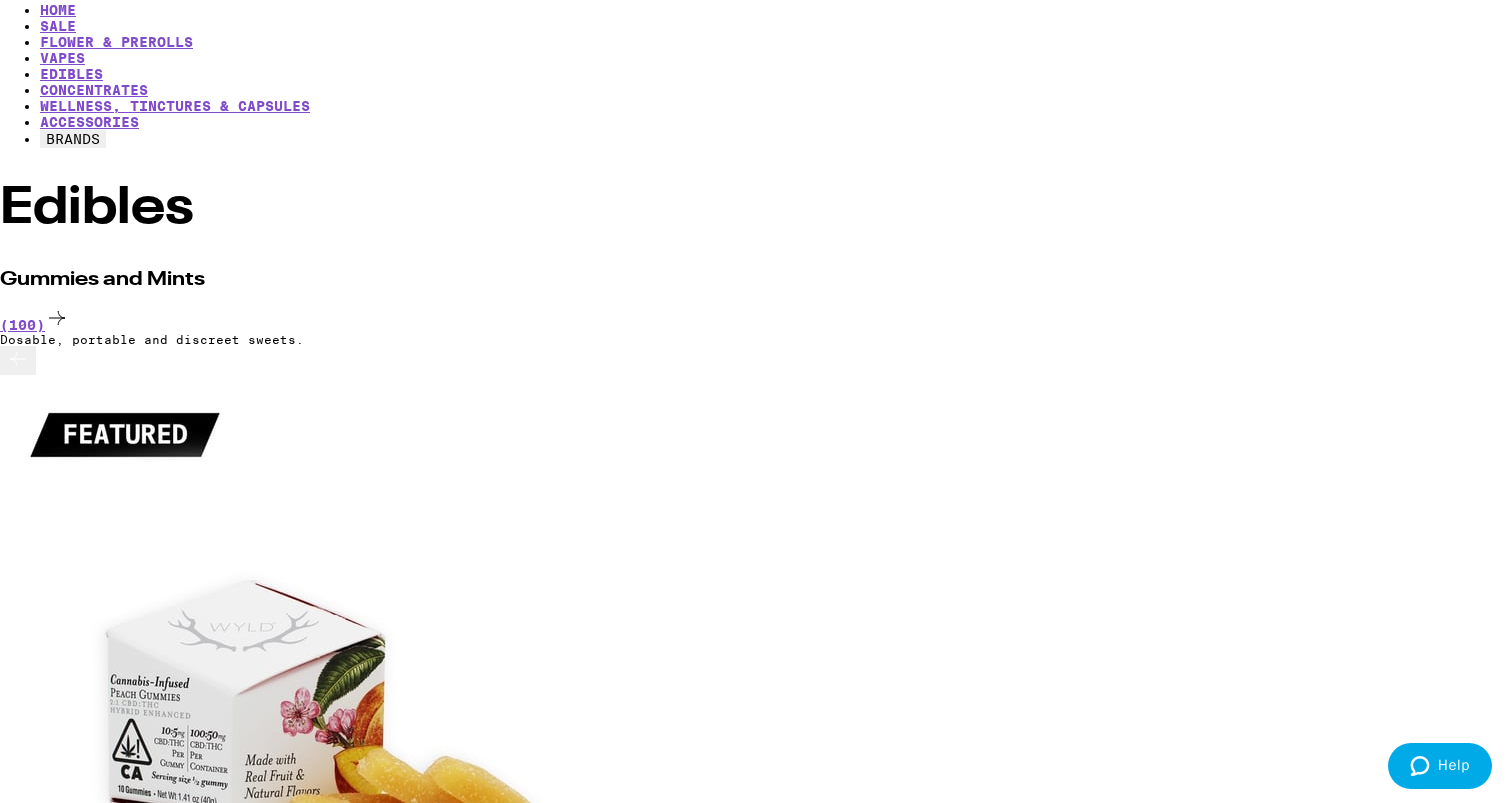 click 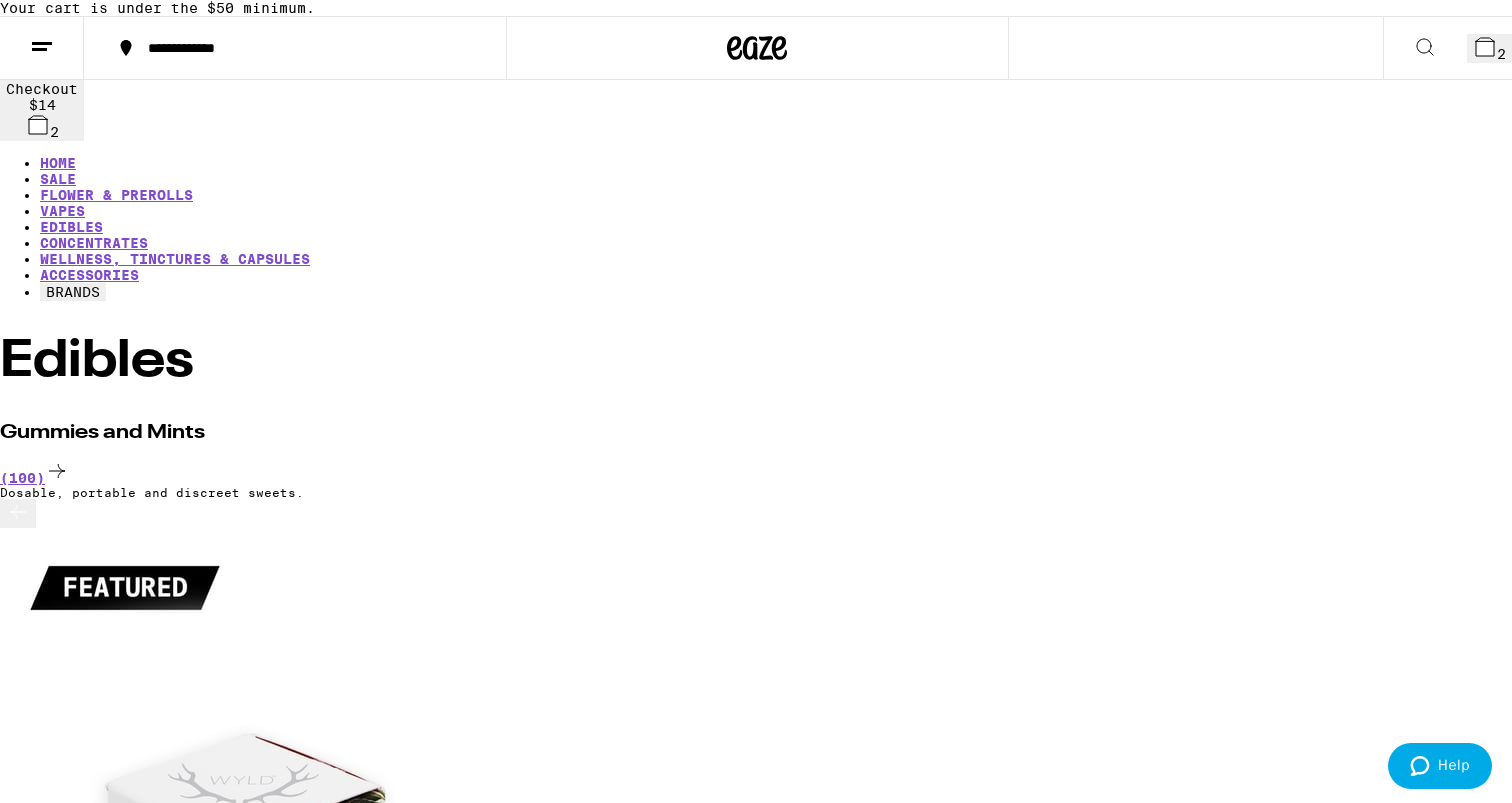 scroll, scrollTop: 0, scrollLeft: 0, axis: both 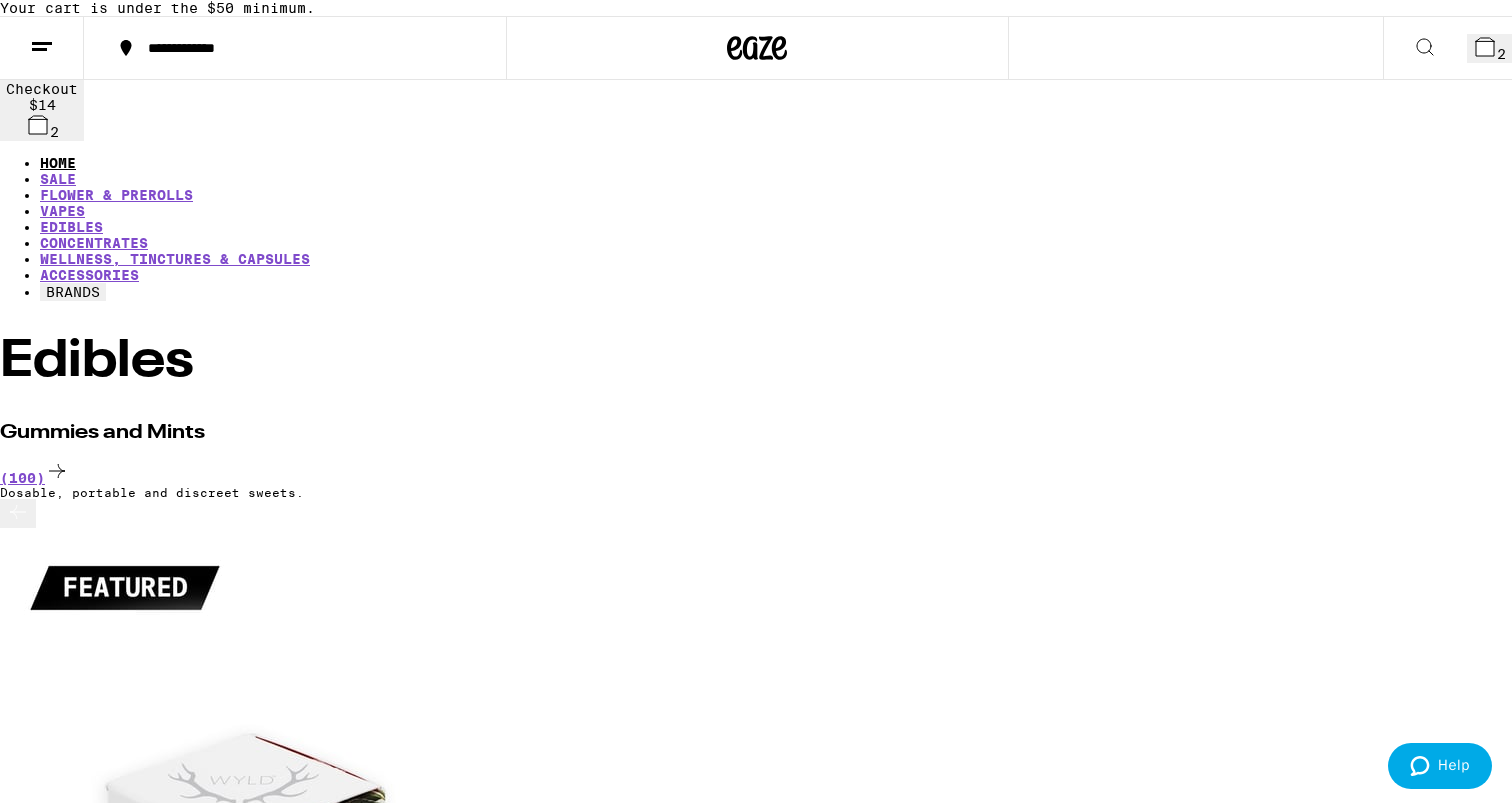 click on "HOME" at bounding box center [58, 163] 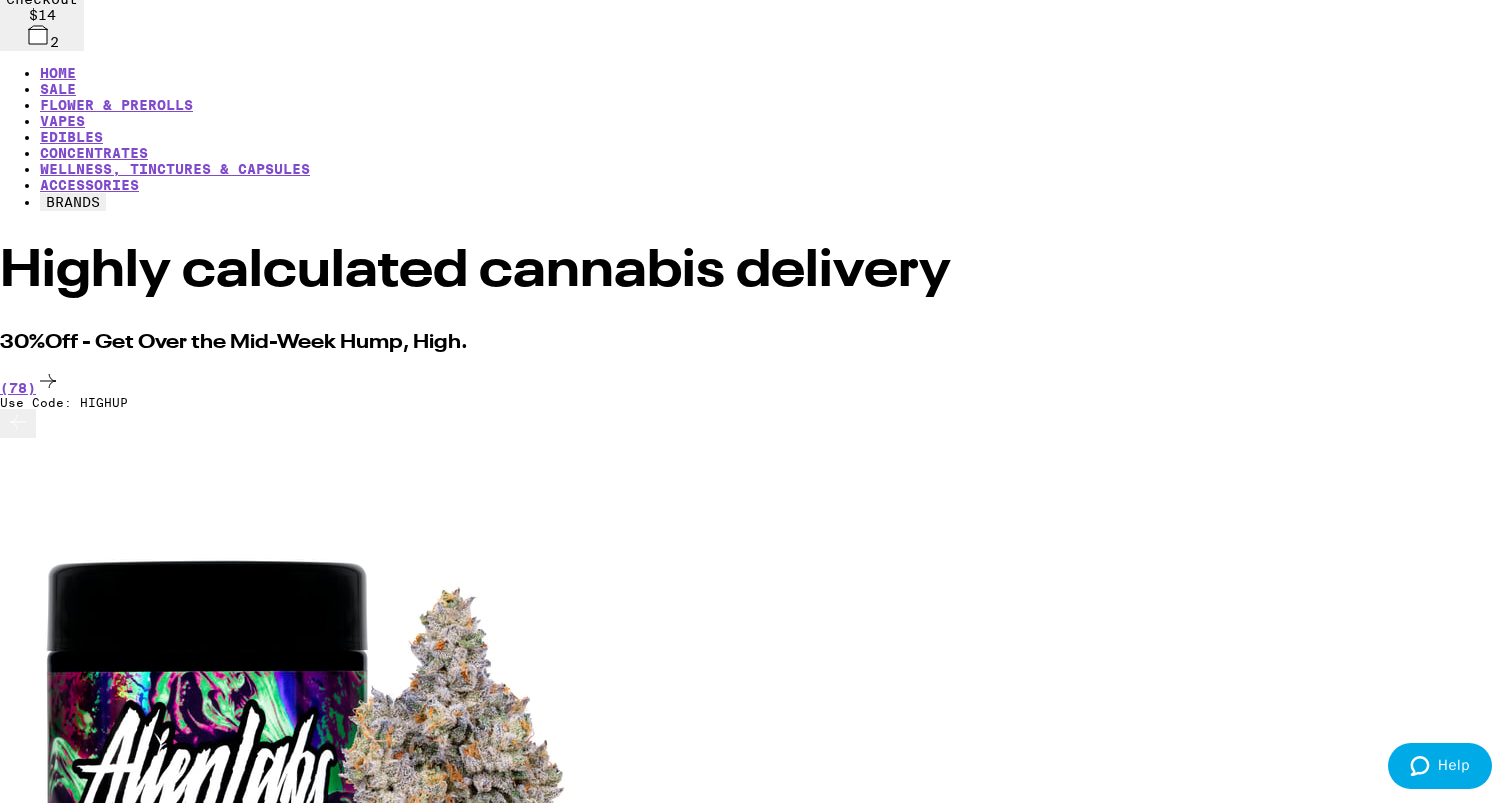 scroll, scrollTop: 765, scrollLeft: 0, axis: vertical 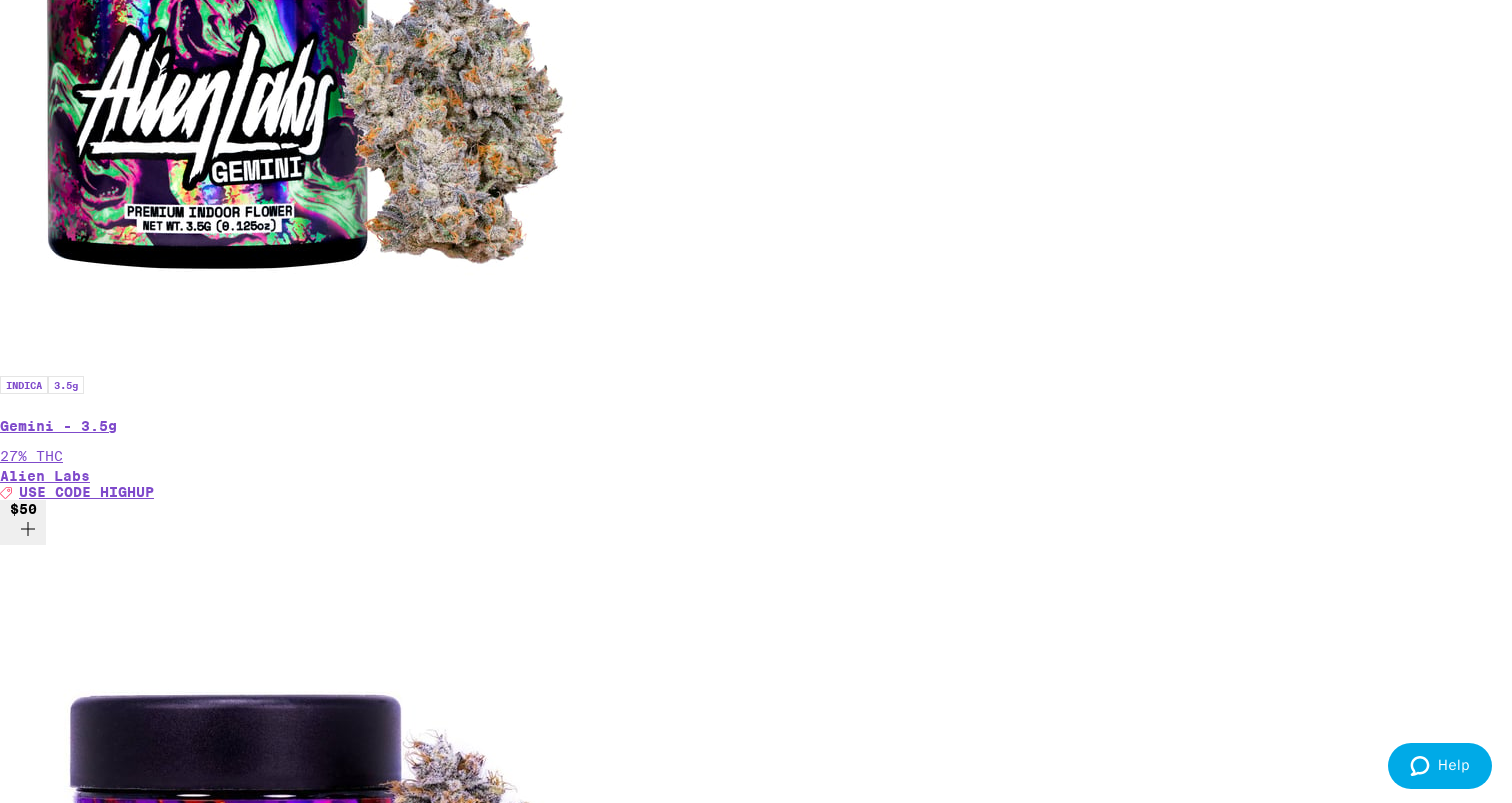 click 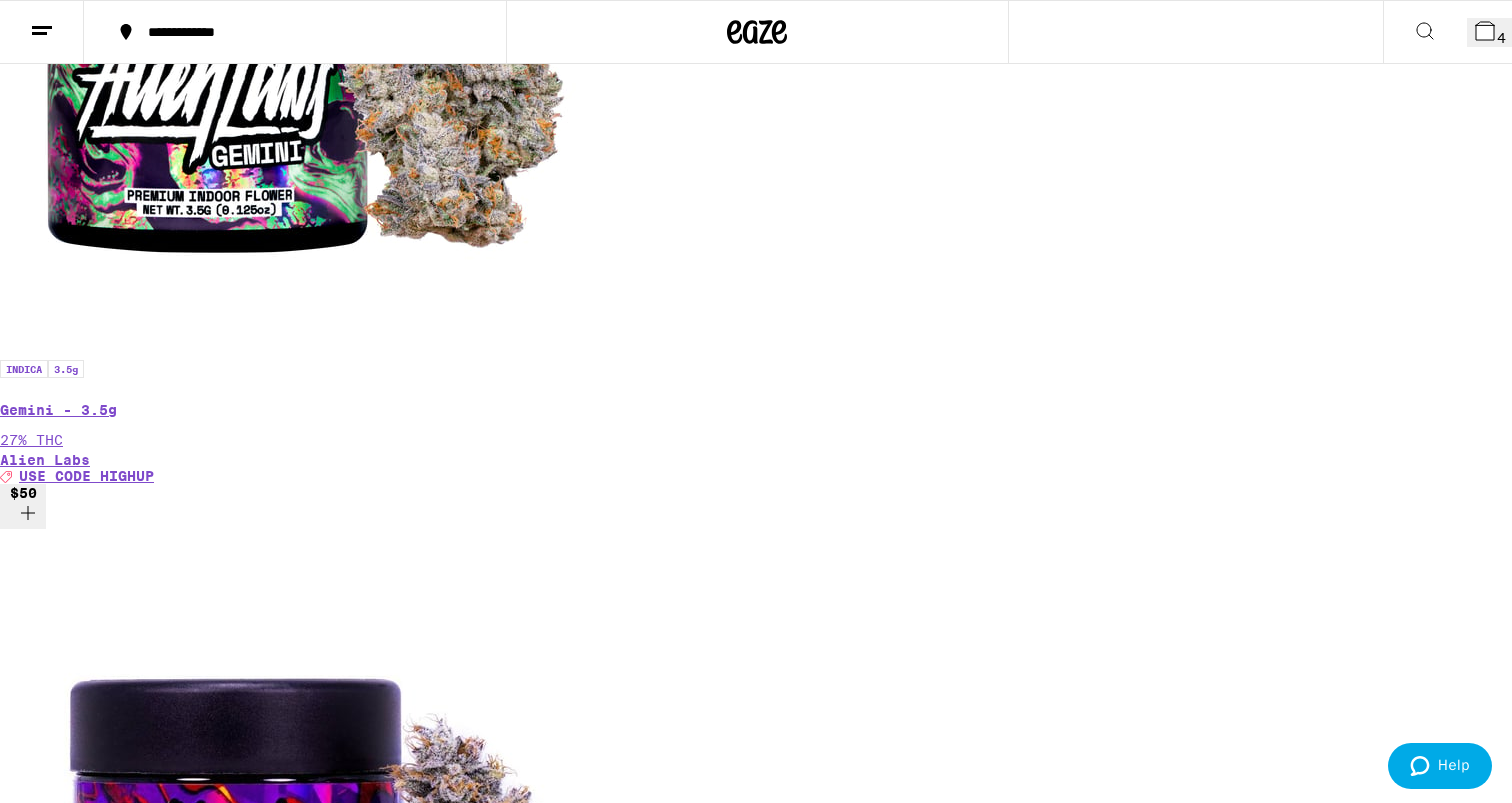 click 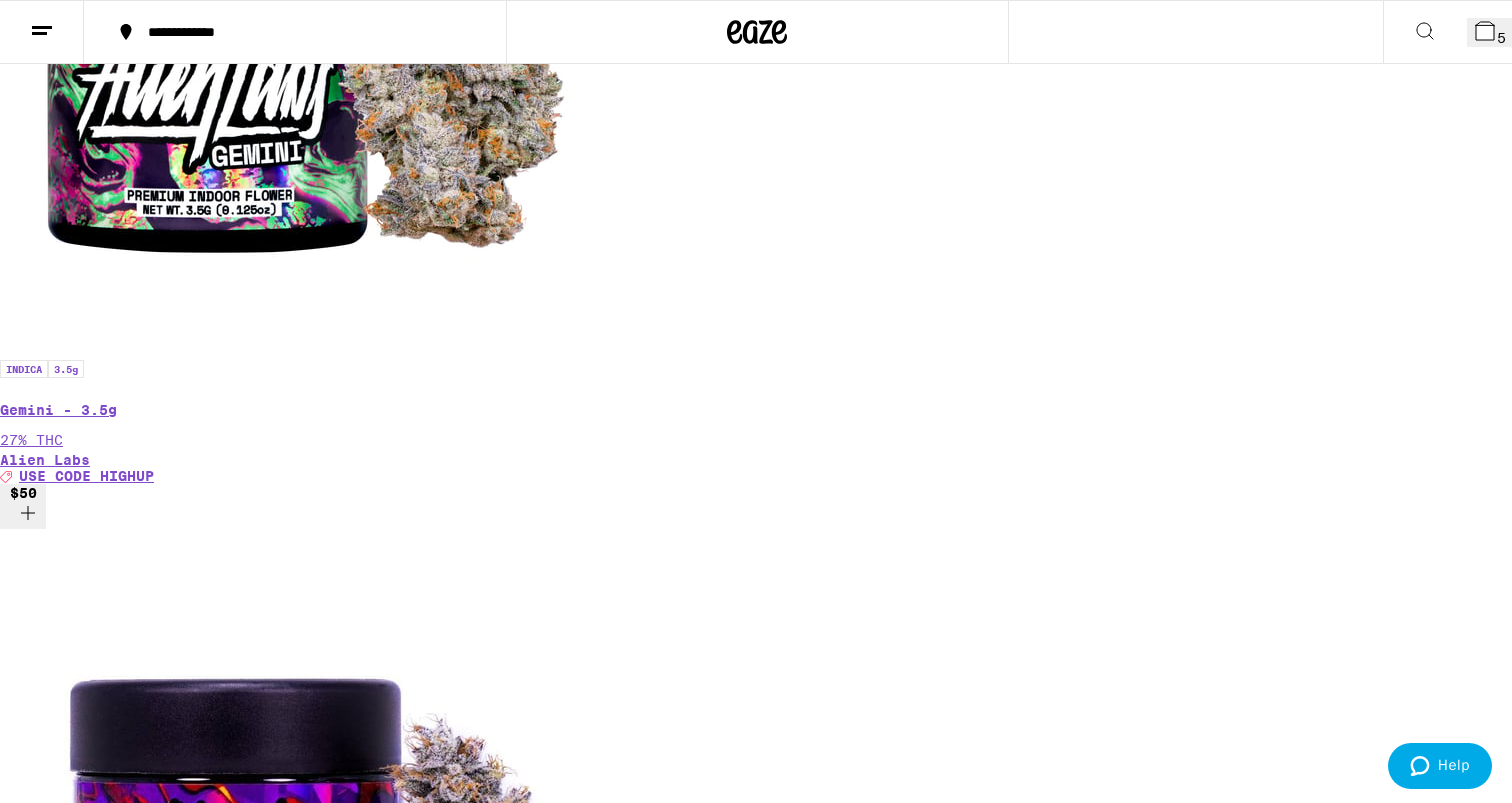 click 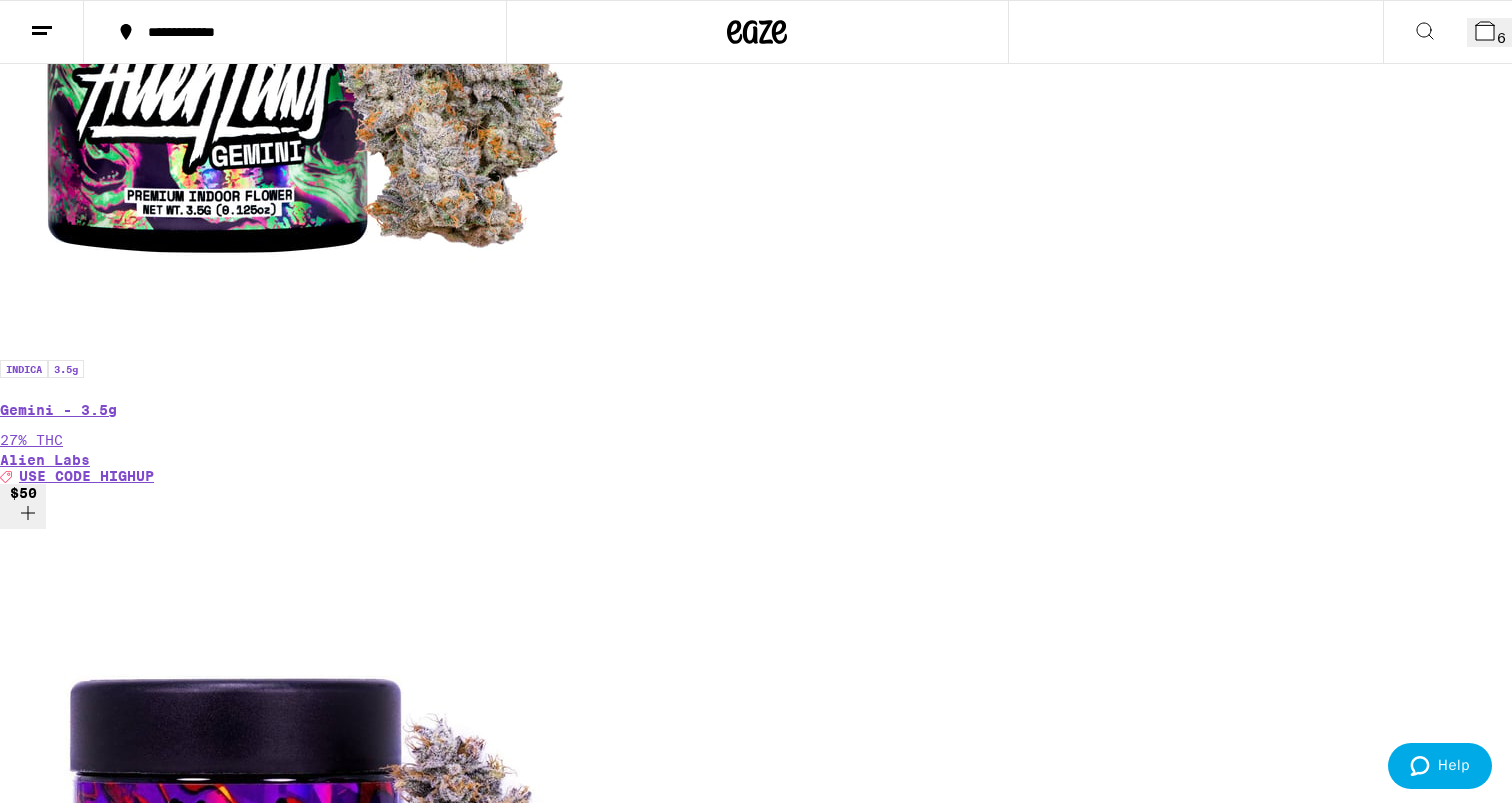 scroll, scrollTop: 0, scrollLeft: 0, axis: both 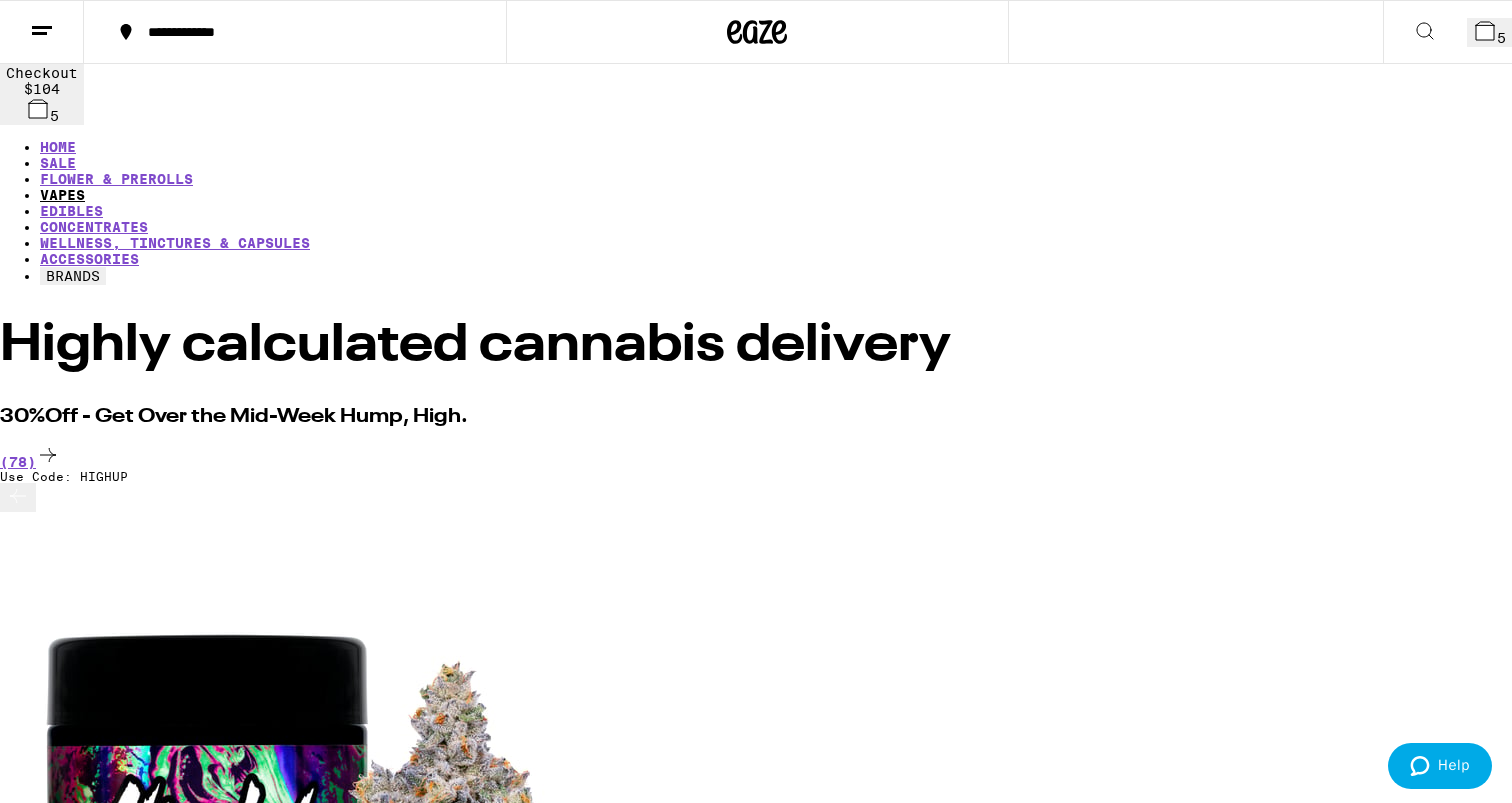 click on "VAPES" at bounding box center [62, 195] 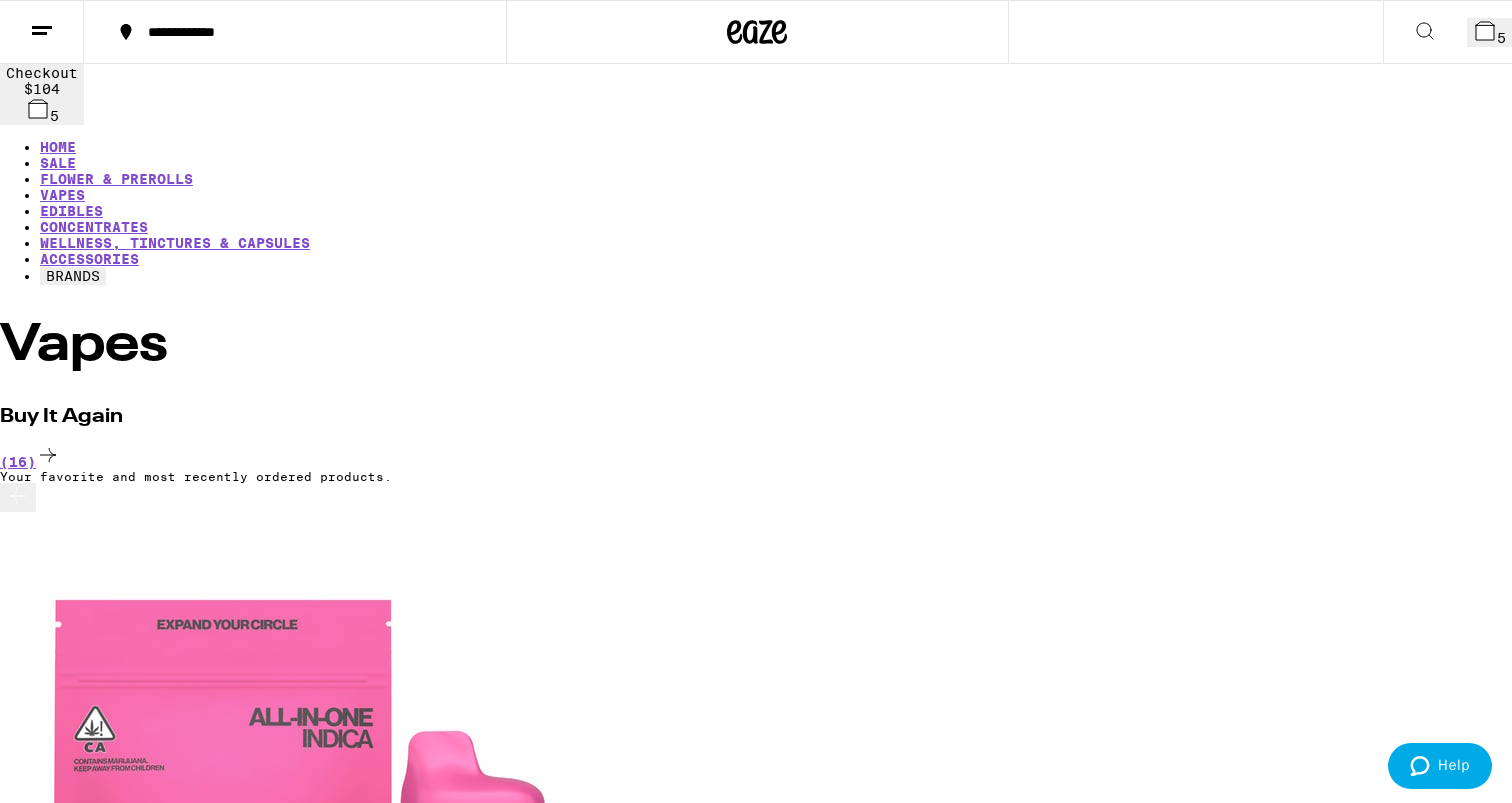 scroll, scrollTop: 0, scrollLeft: 0, axis: both 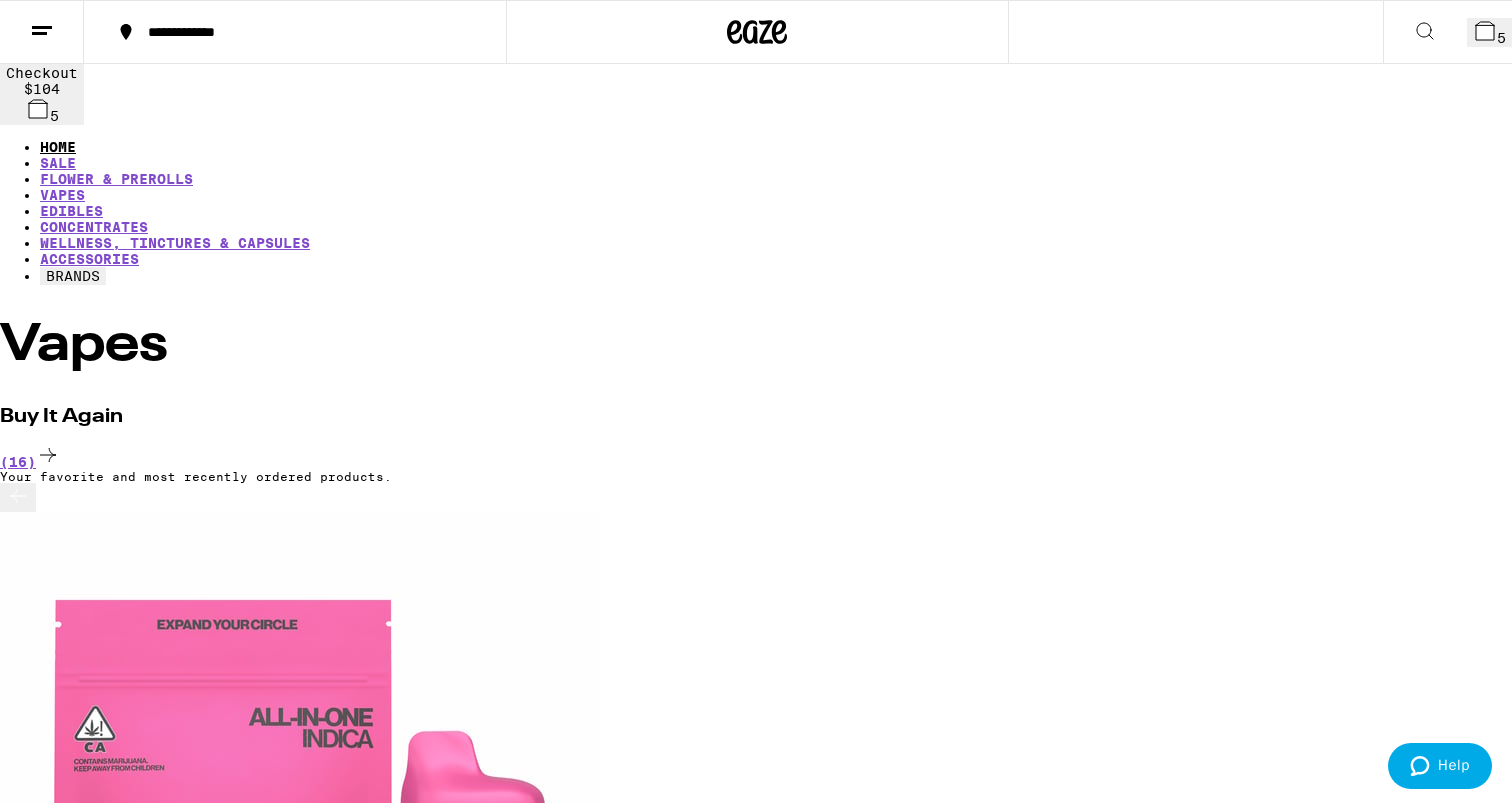 click on "HOME" at bounding box center (58, 147) 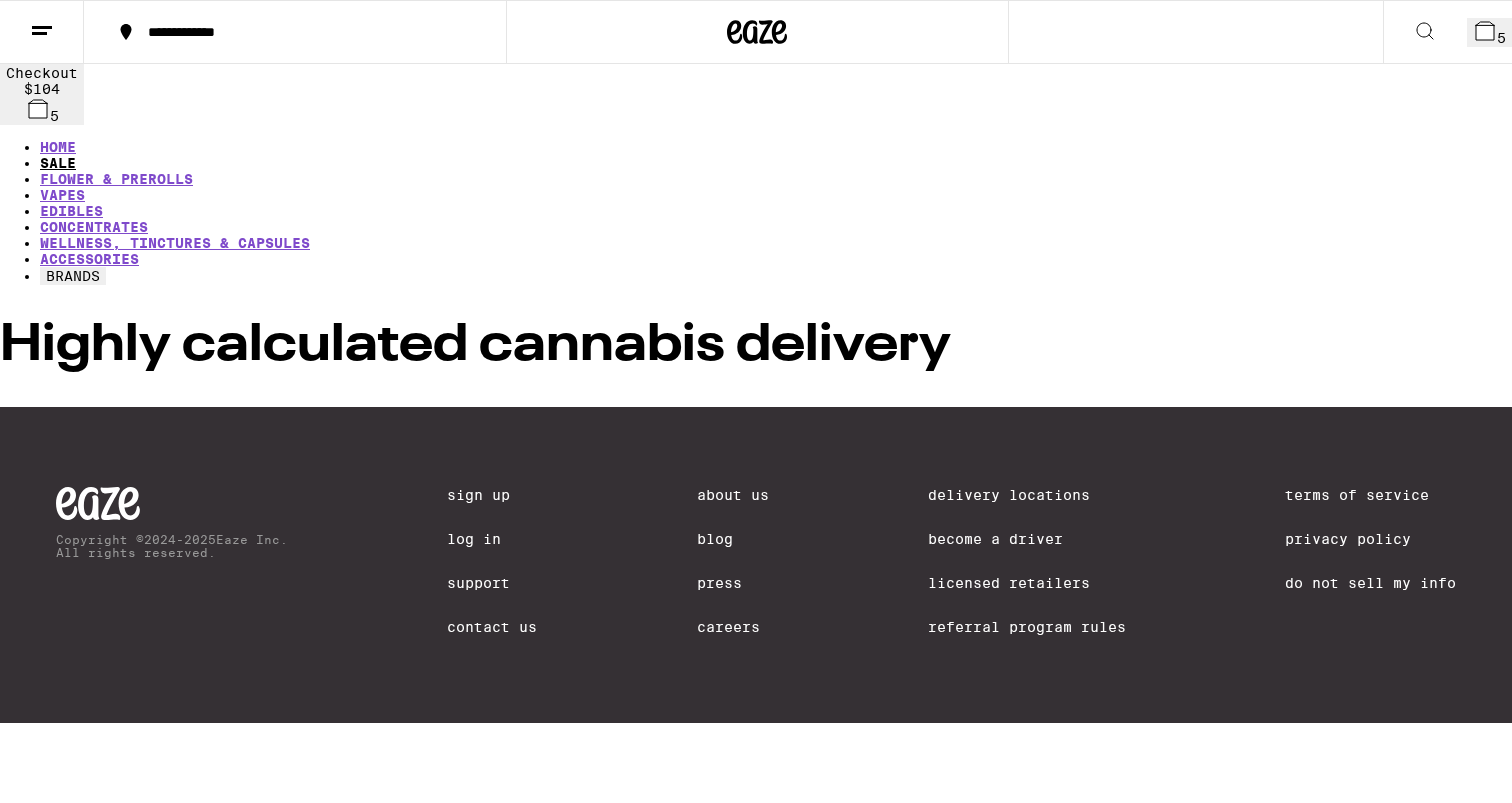 click on "SALE" at bounding box center [58, 163] 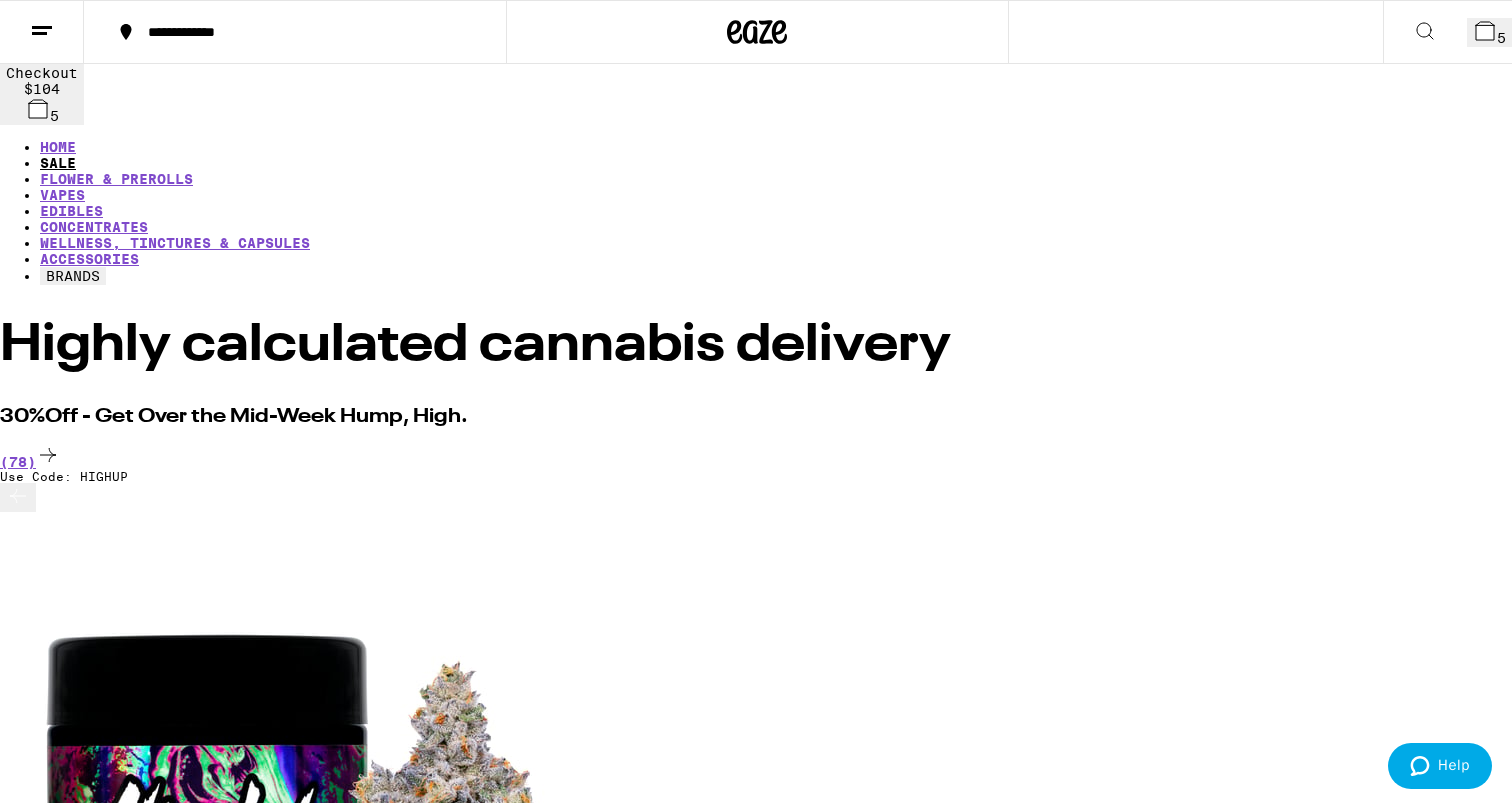 scroll, scrollTop: 0, scrollLeft: 0, axis: both 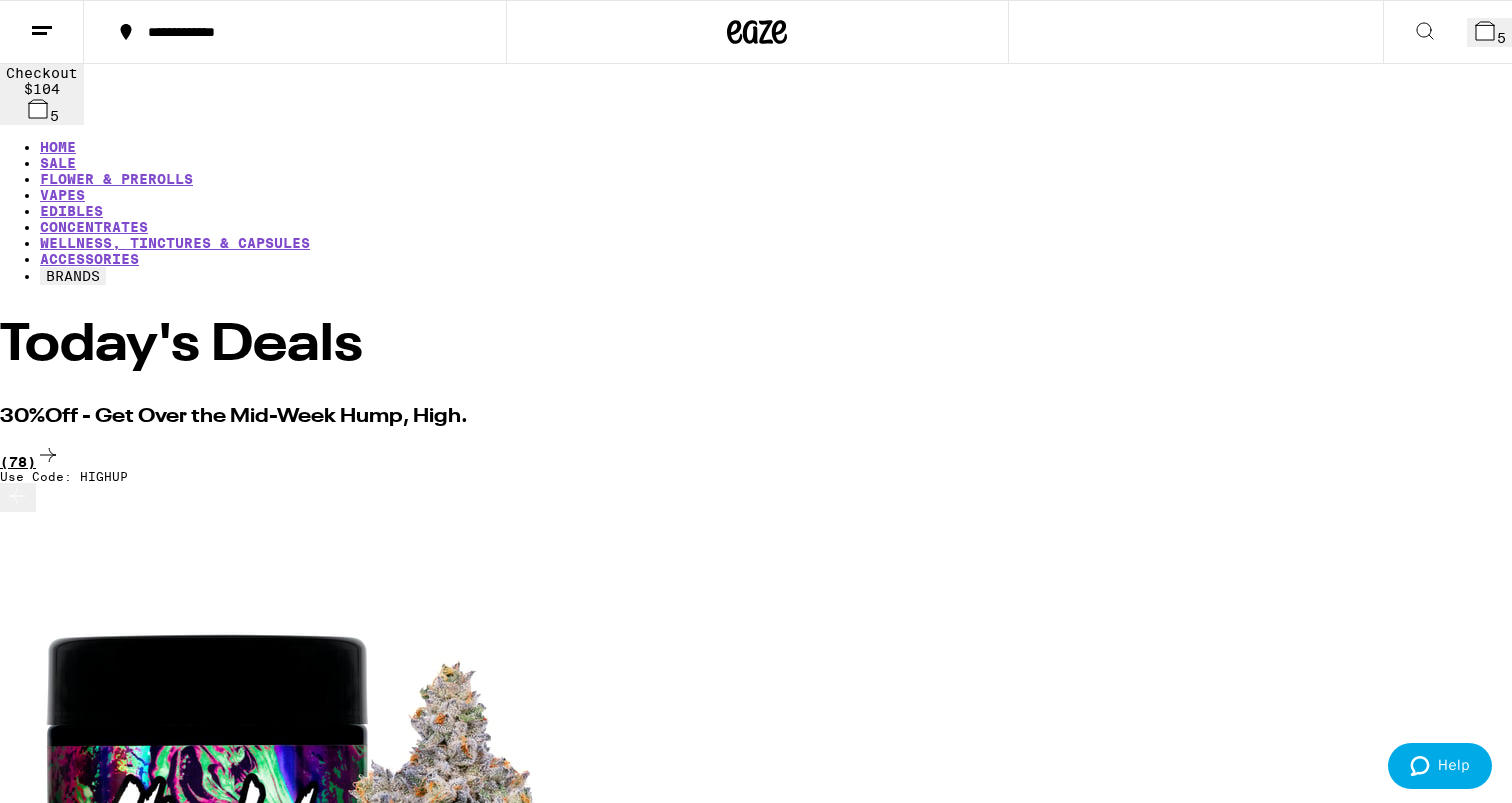 click on "(78)" at bounding box center (756, 456) 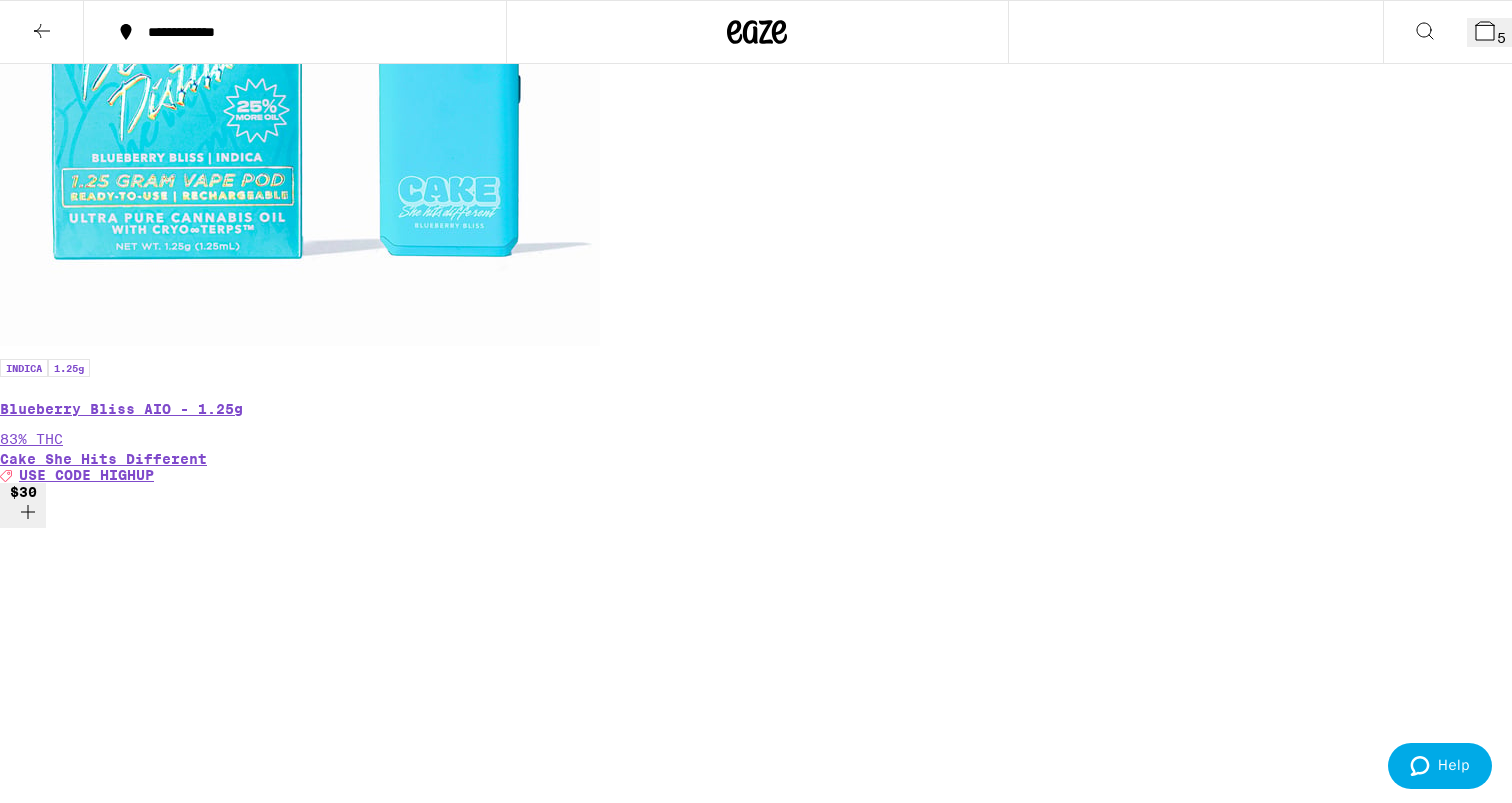 scroll, scrollTop: 3885, scrollLeft: 0, axis: vertical 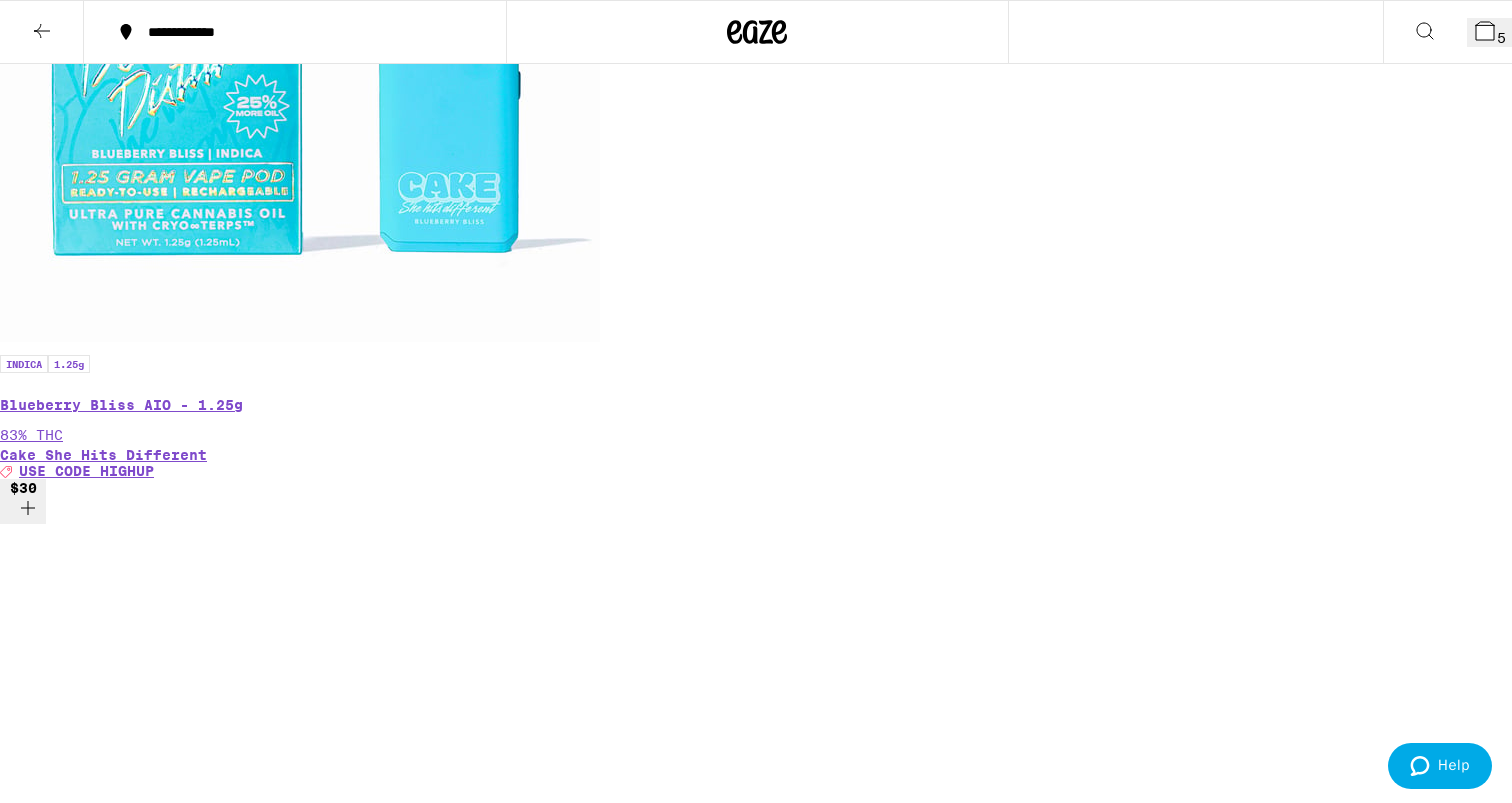click 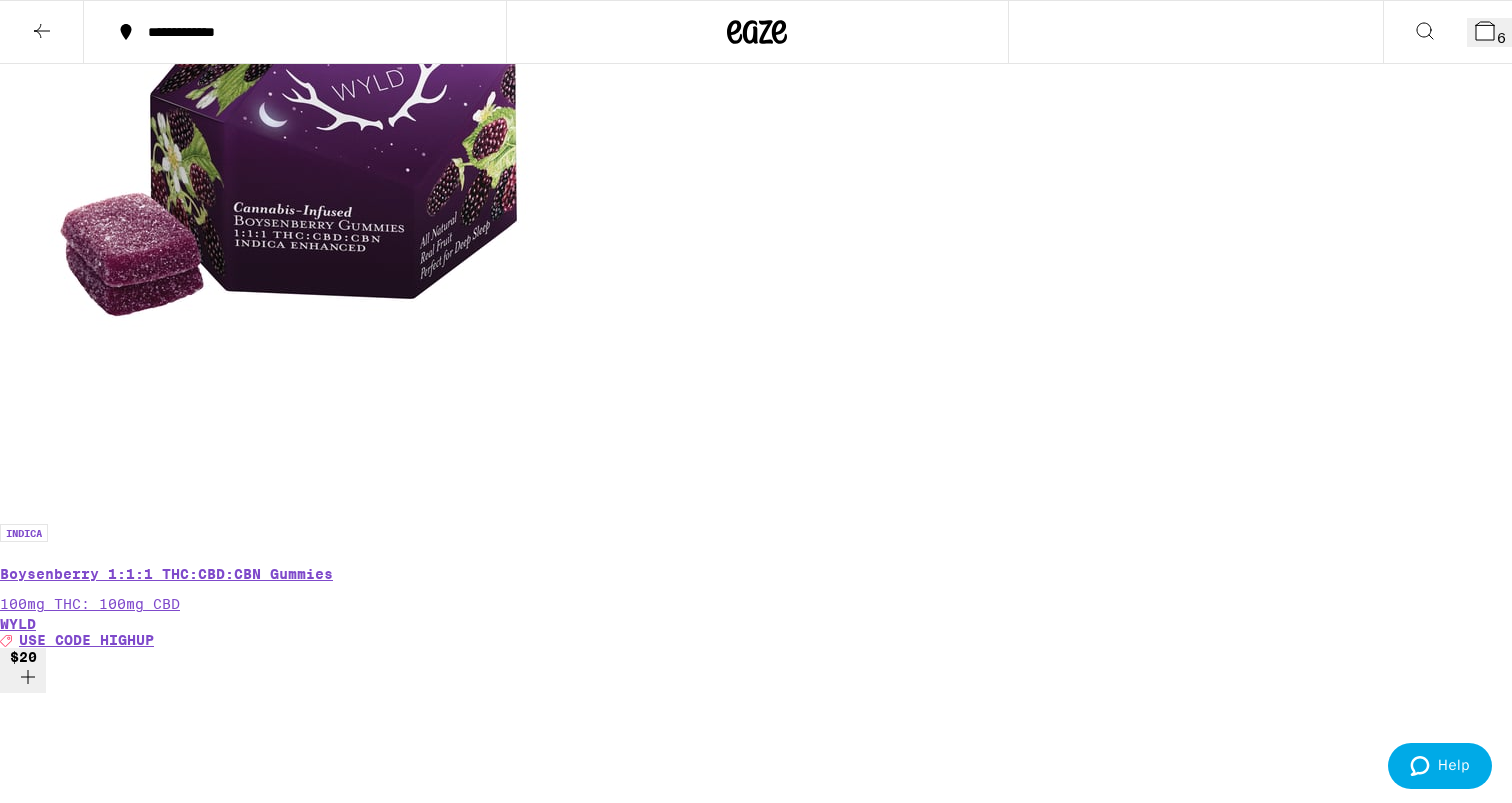 scroll, scrollTop: 4855, scrollLeft: 0, axis: vertical 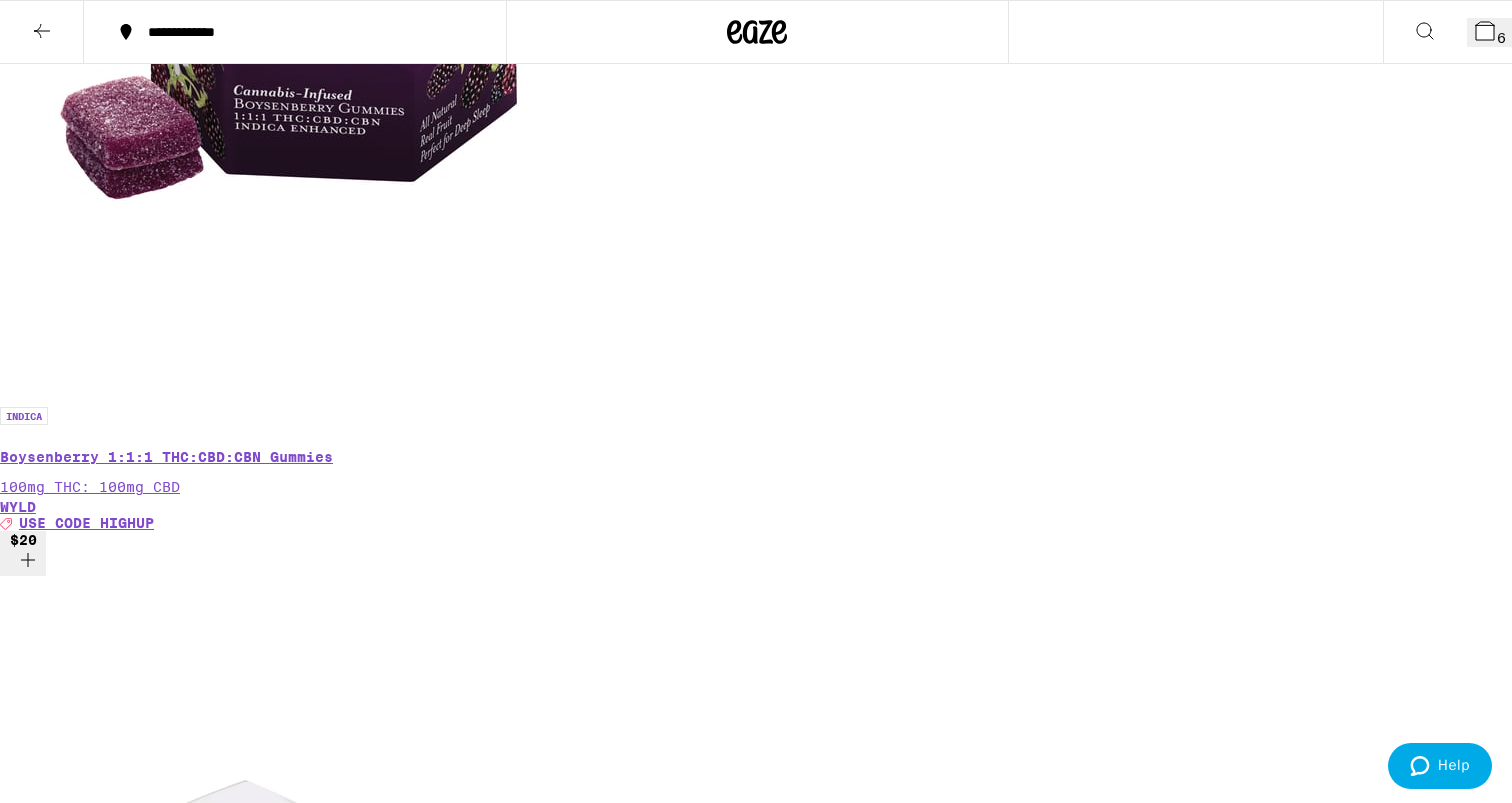 click 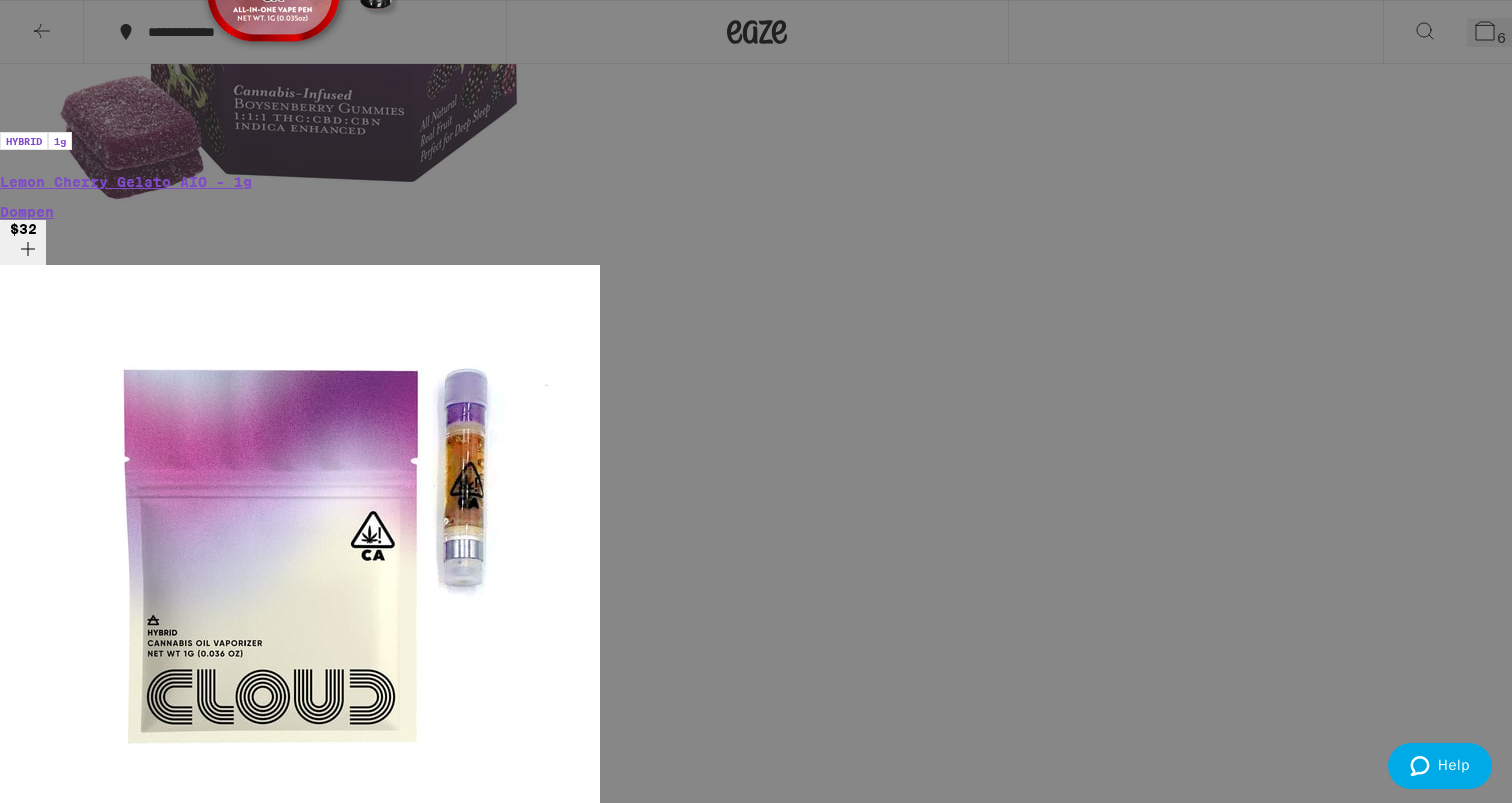 scroll, scrollTop: 243, scrollLeft: 0, axis: vertical 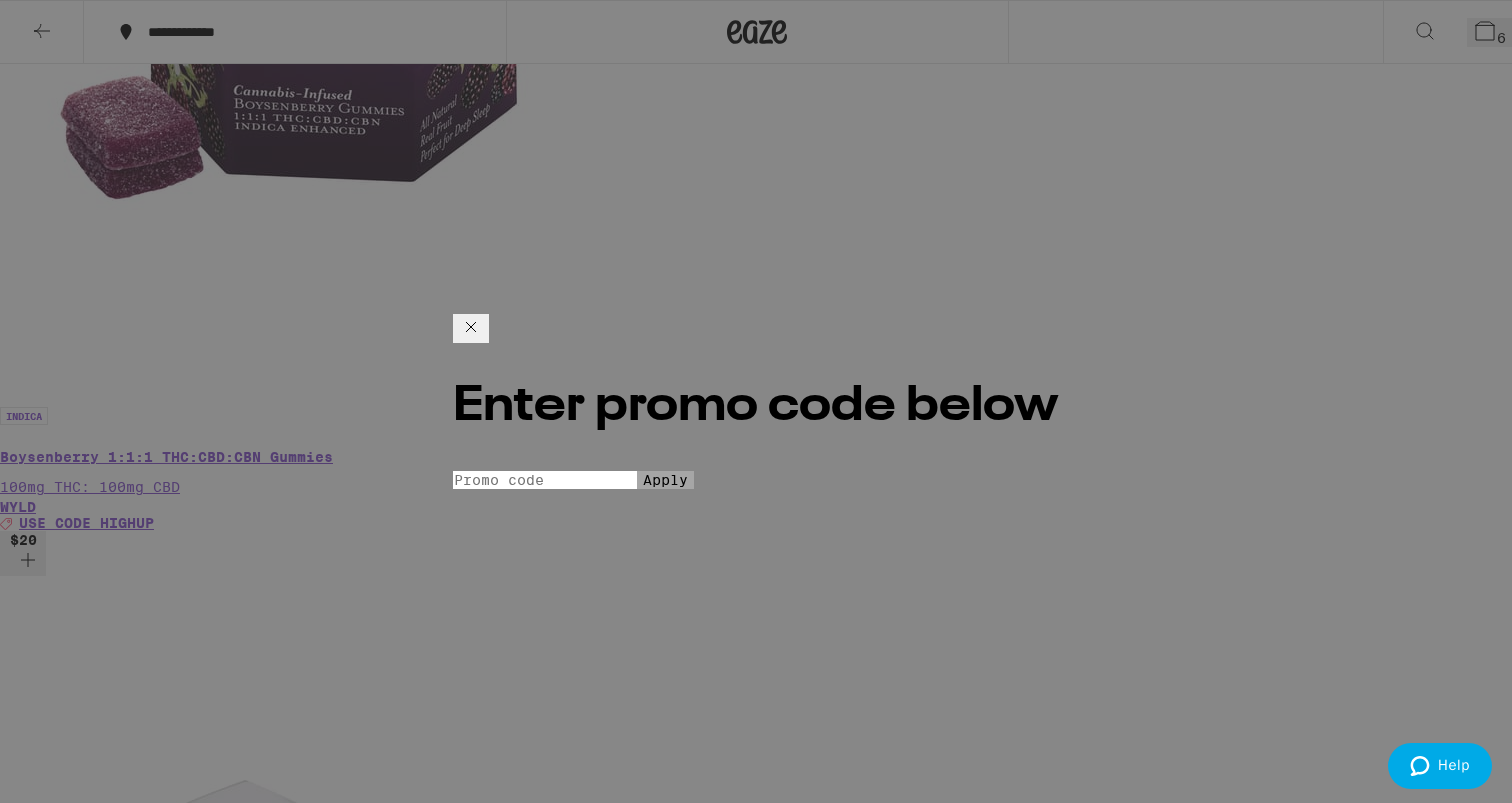 click on "Promo Code" at bounding box center (545, 480) 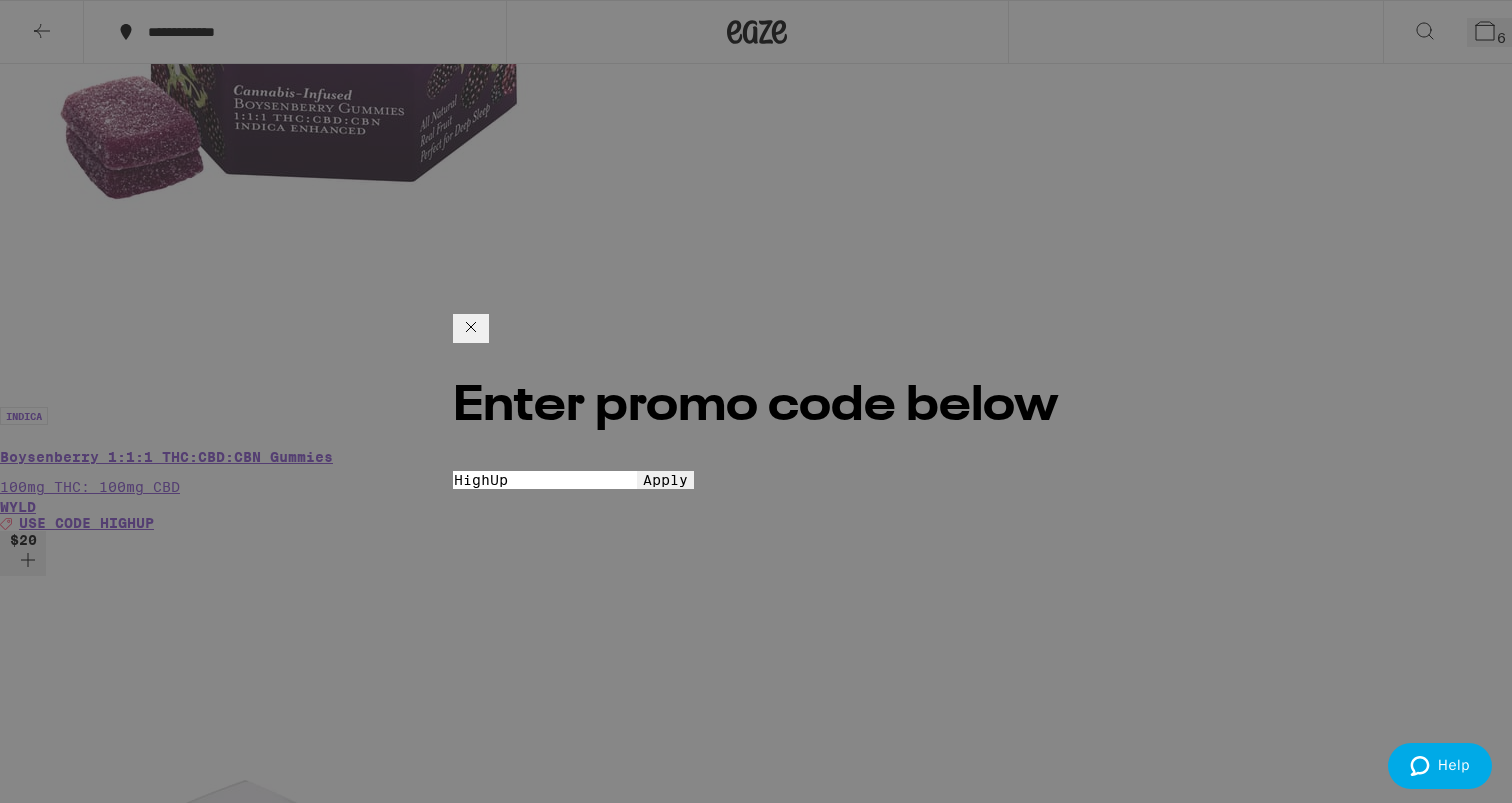 type on "HighUp" 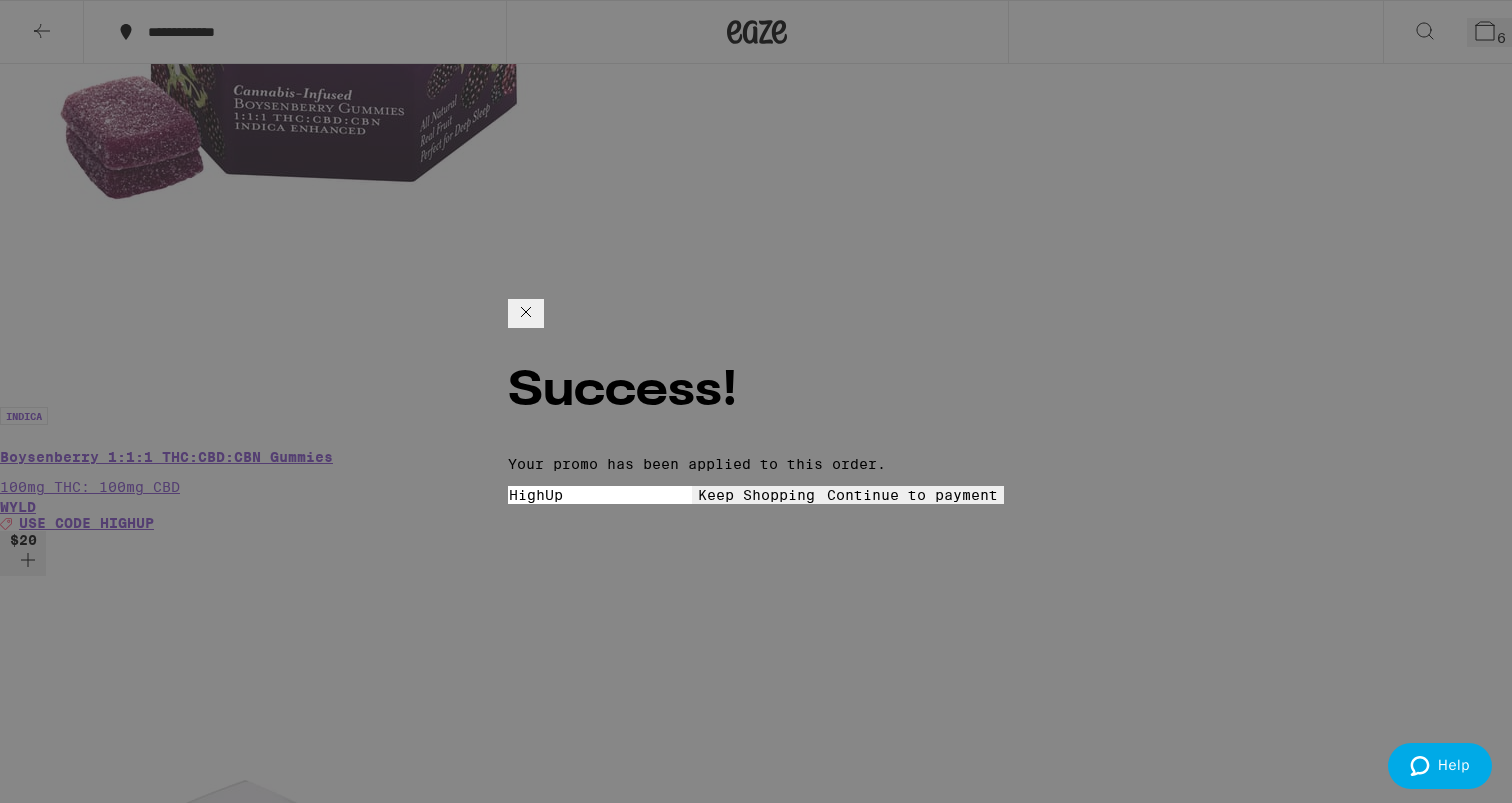 click on "Continue to payment" at bounding box center [912, 495] 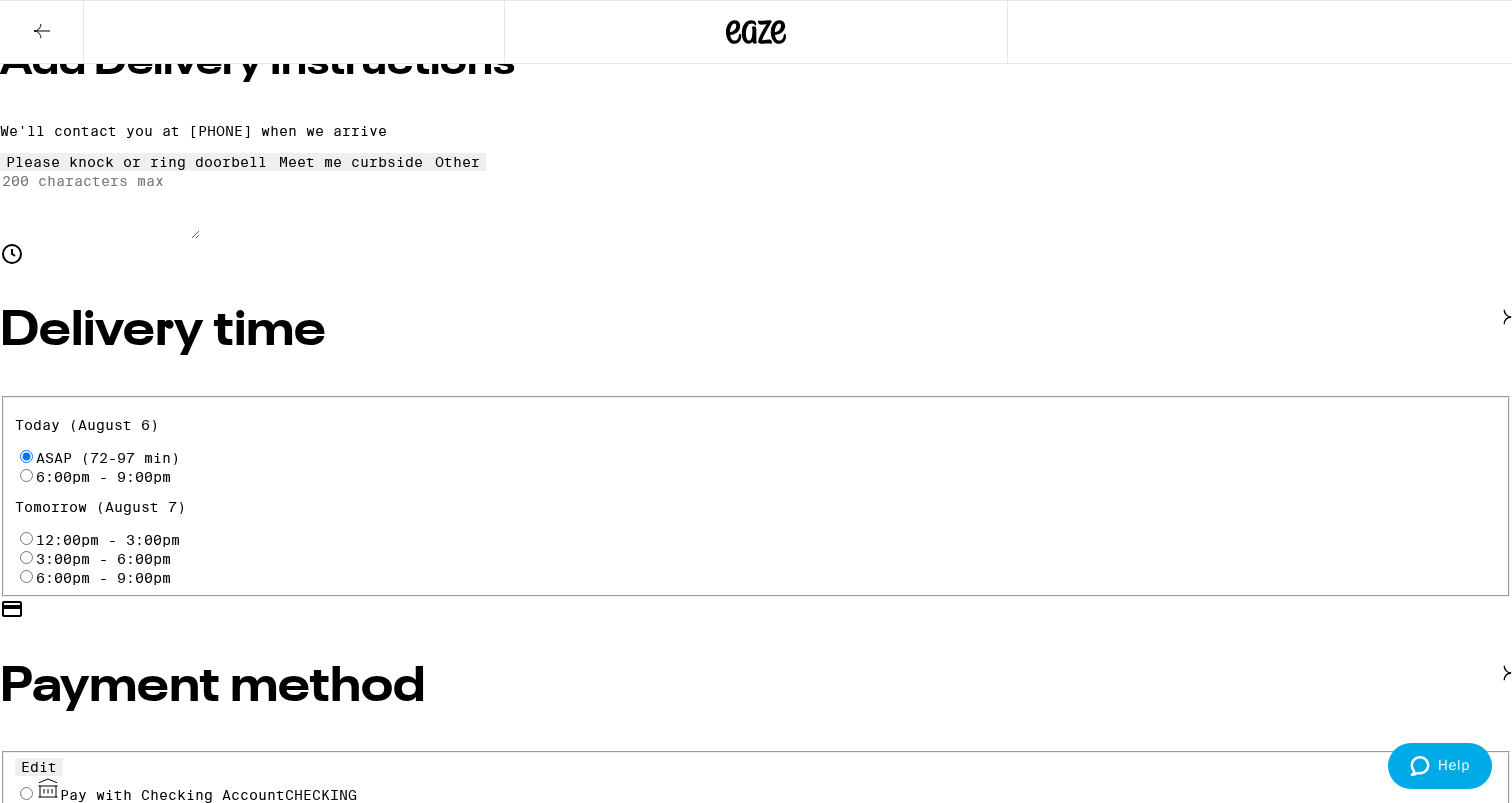 scroll, scrollTop: 454, scrollLeft: 0, axis: vertical 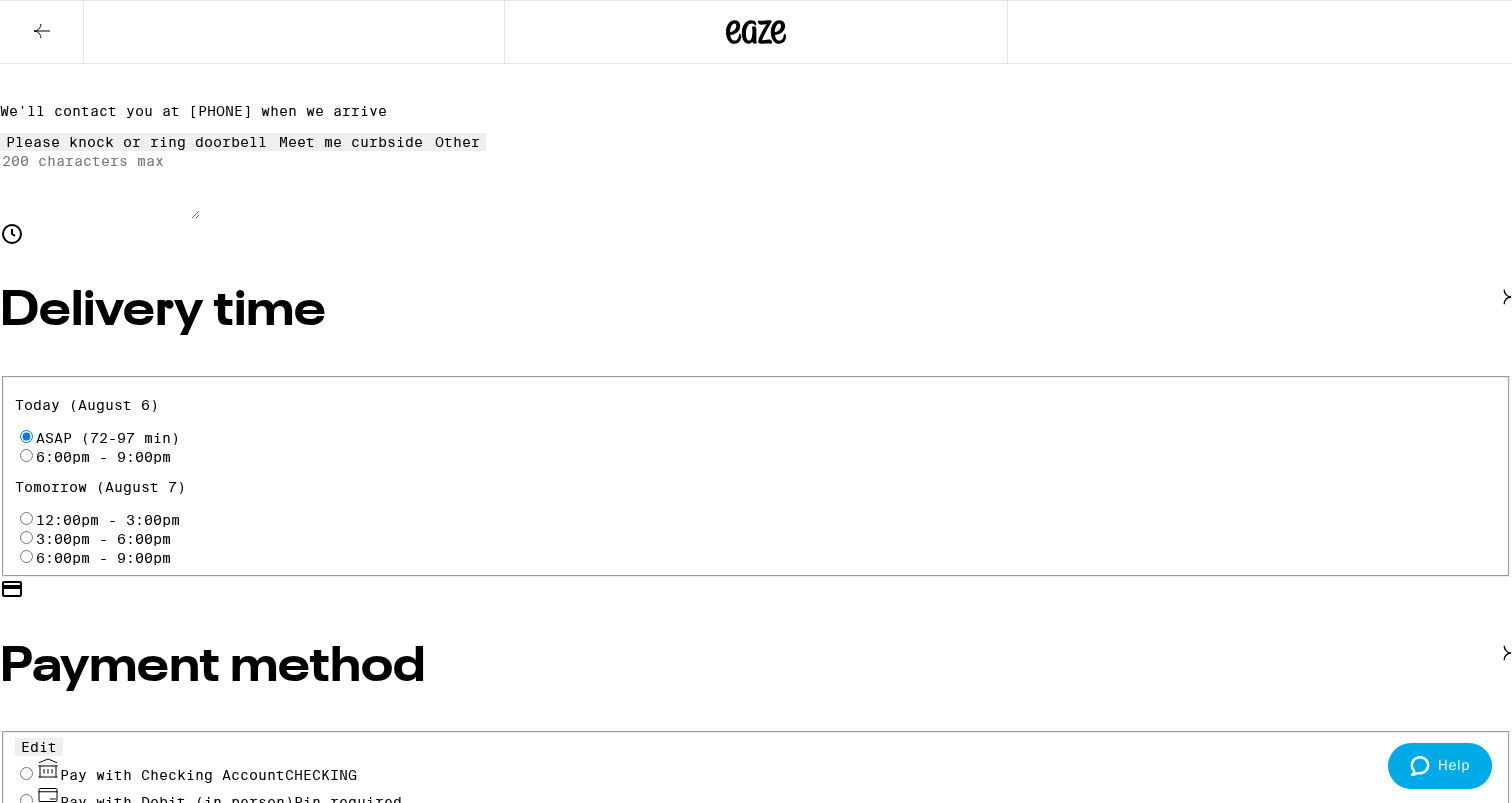 click on "Pay with Checking Account CHECKING" at bounding box center (26, 773) 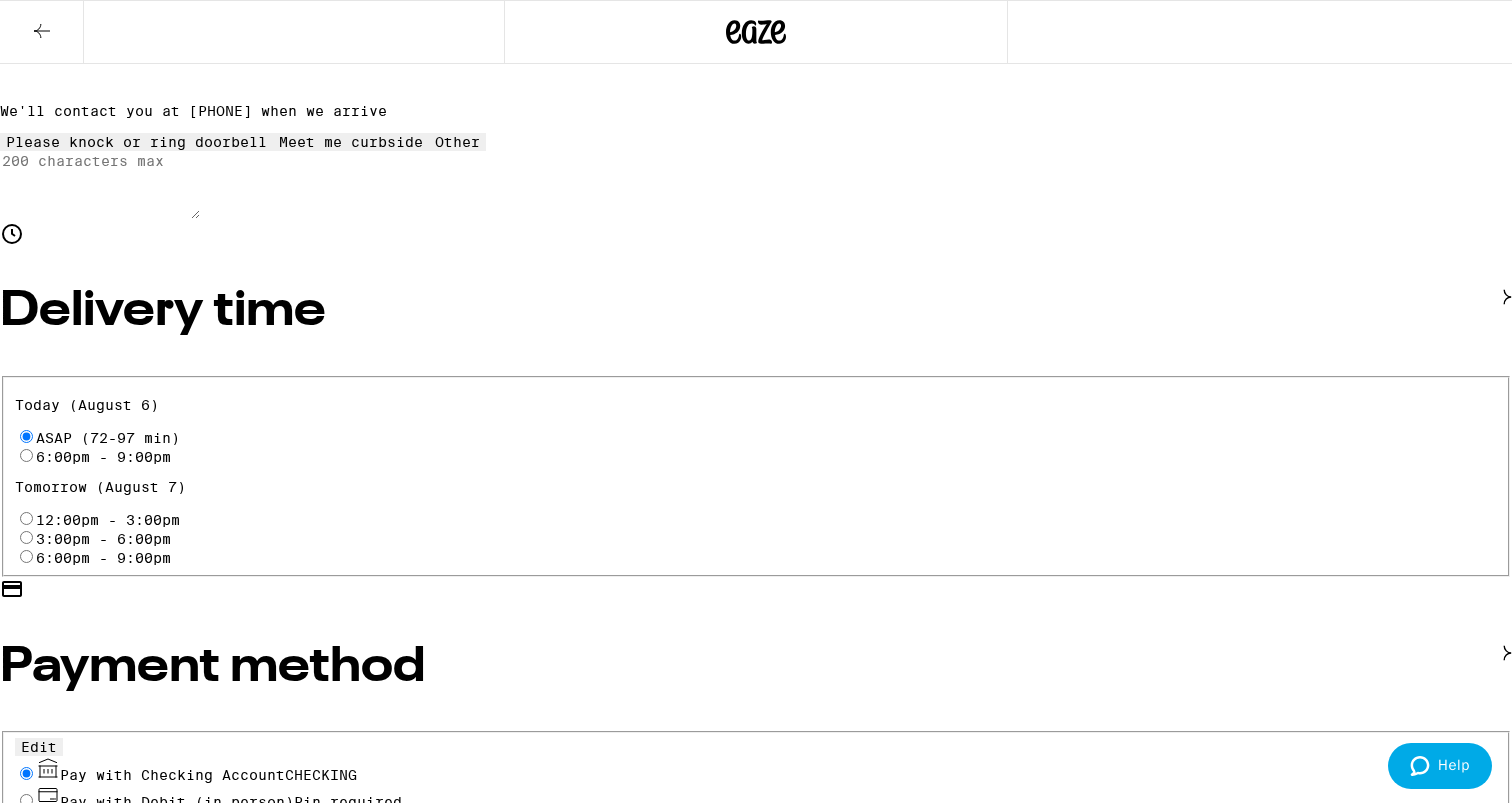 radio on "true" 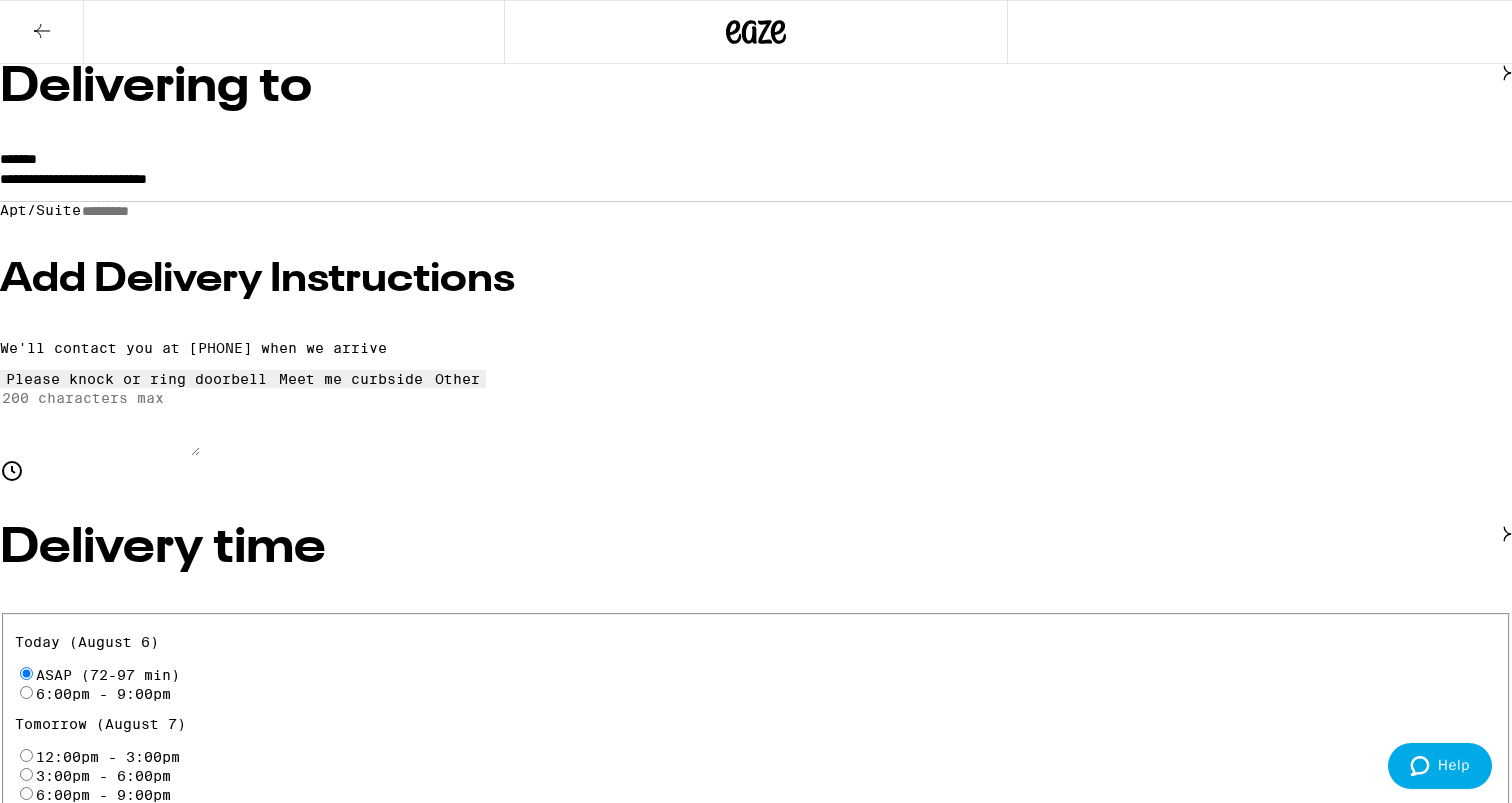 scroll, scrollTop: 215, scrollLeft: 0, axis: vertical 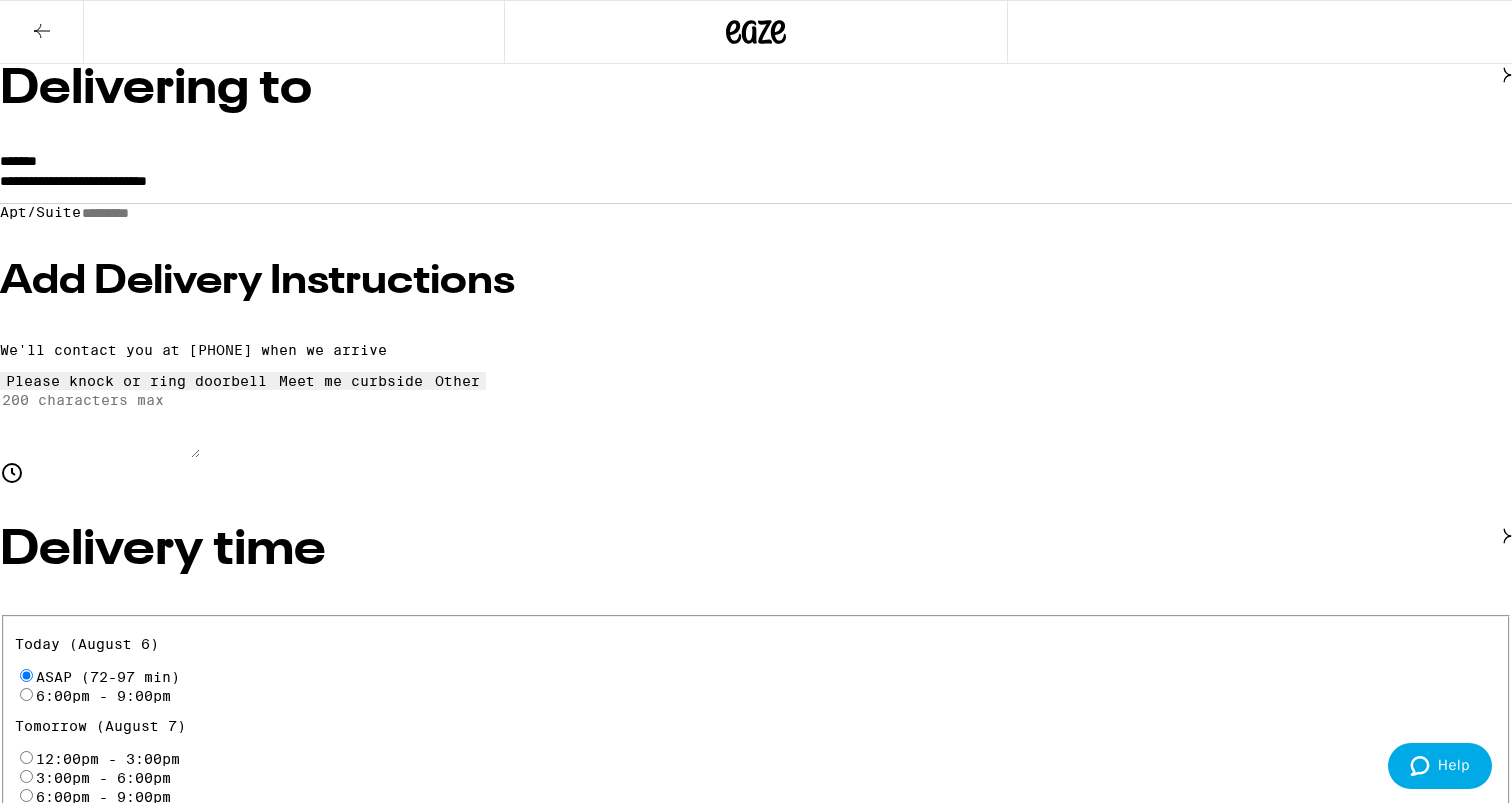 click on "Other" at bounding box center [756, 6688] 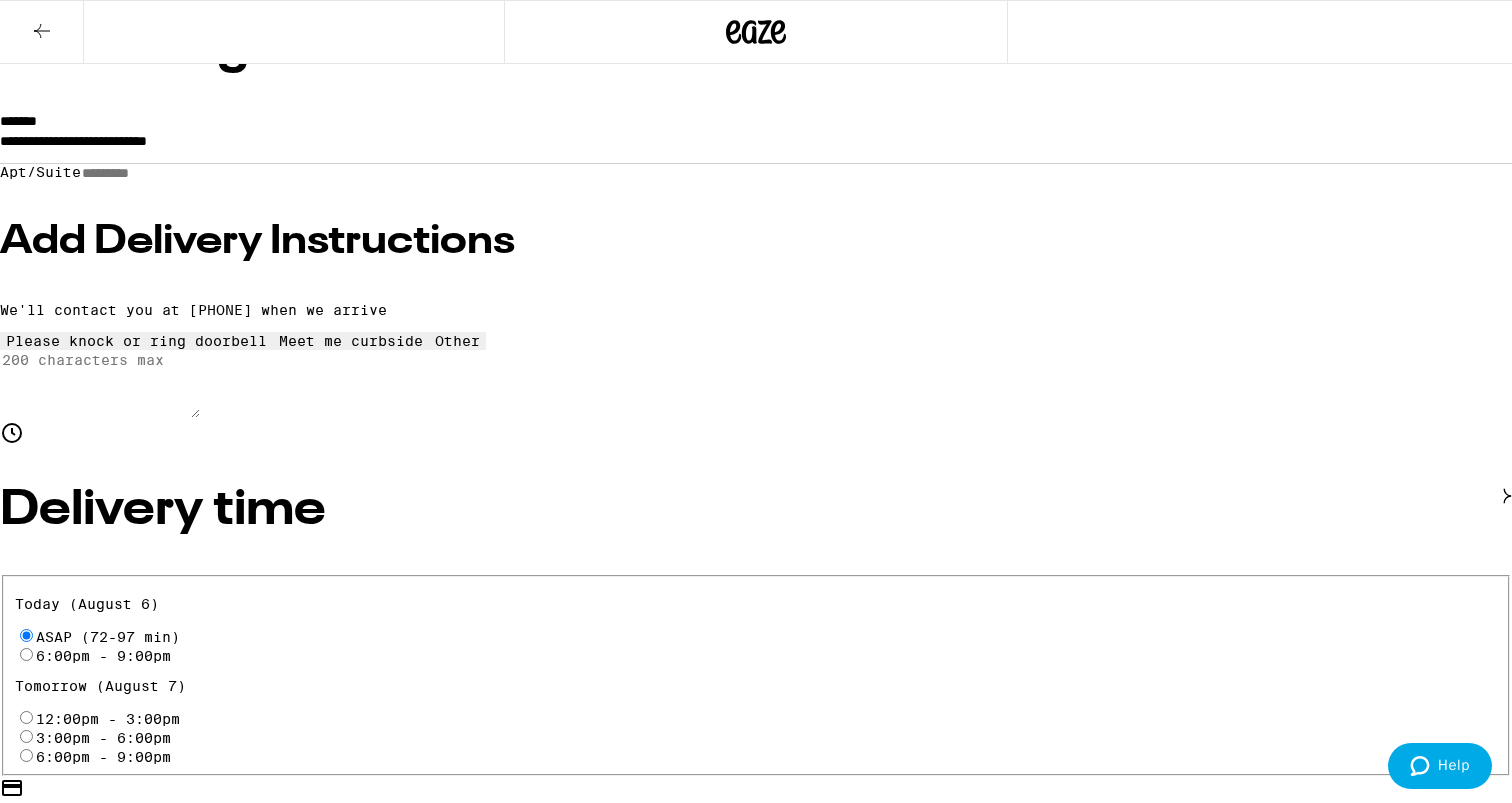 scroll, scrollTop: 265, scrollLeft: 0, axis: vertical 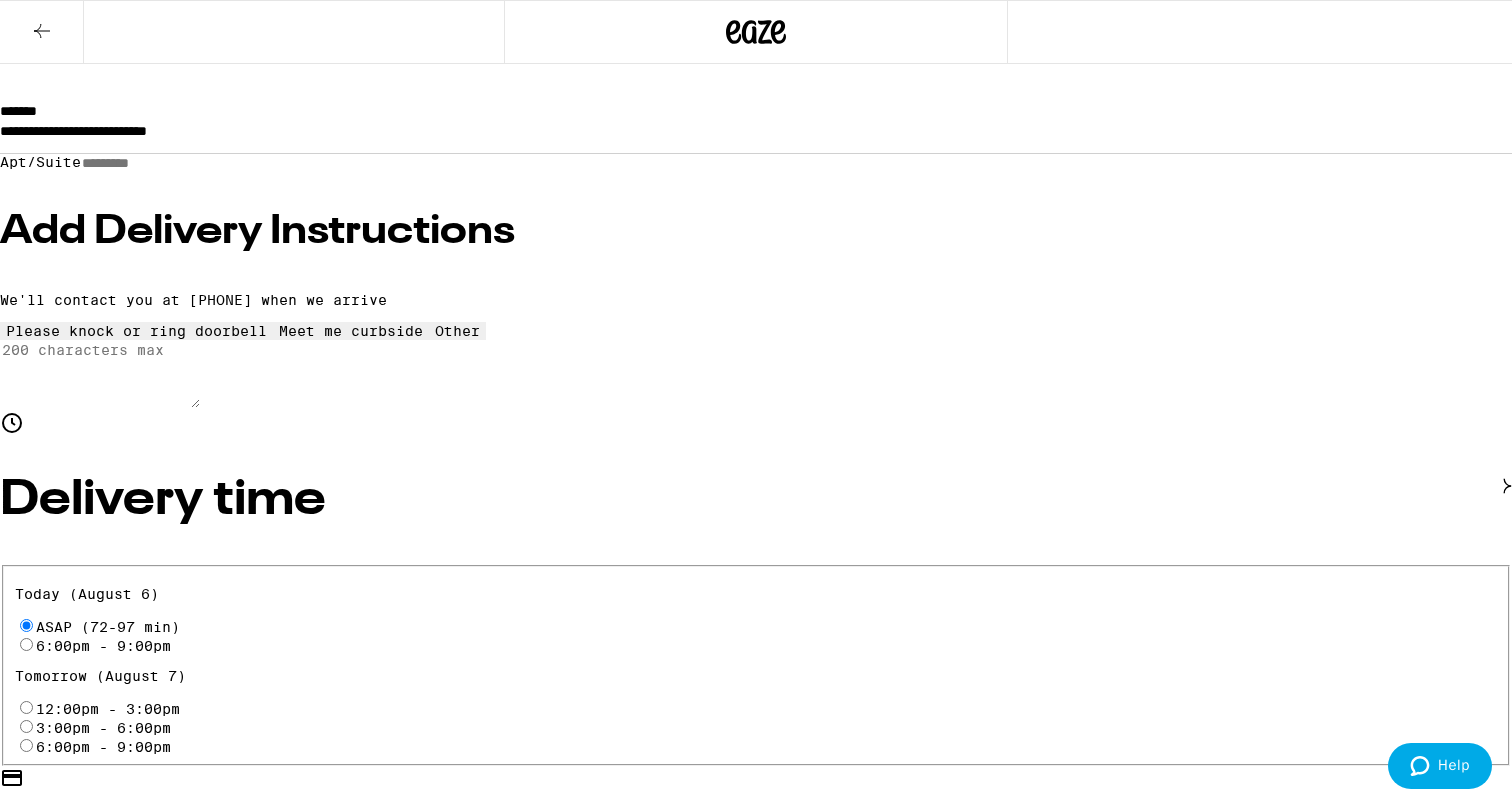 click on "Place Order" at bounding box center [55, 6813] 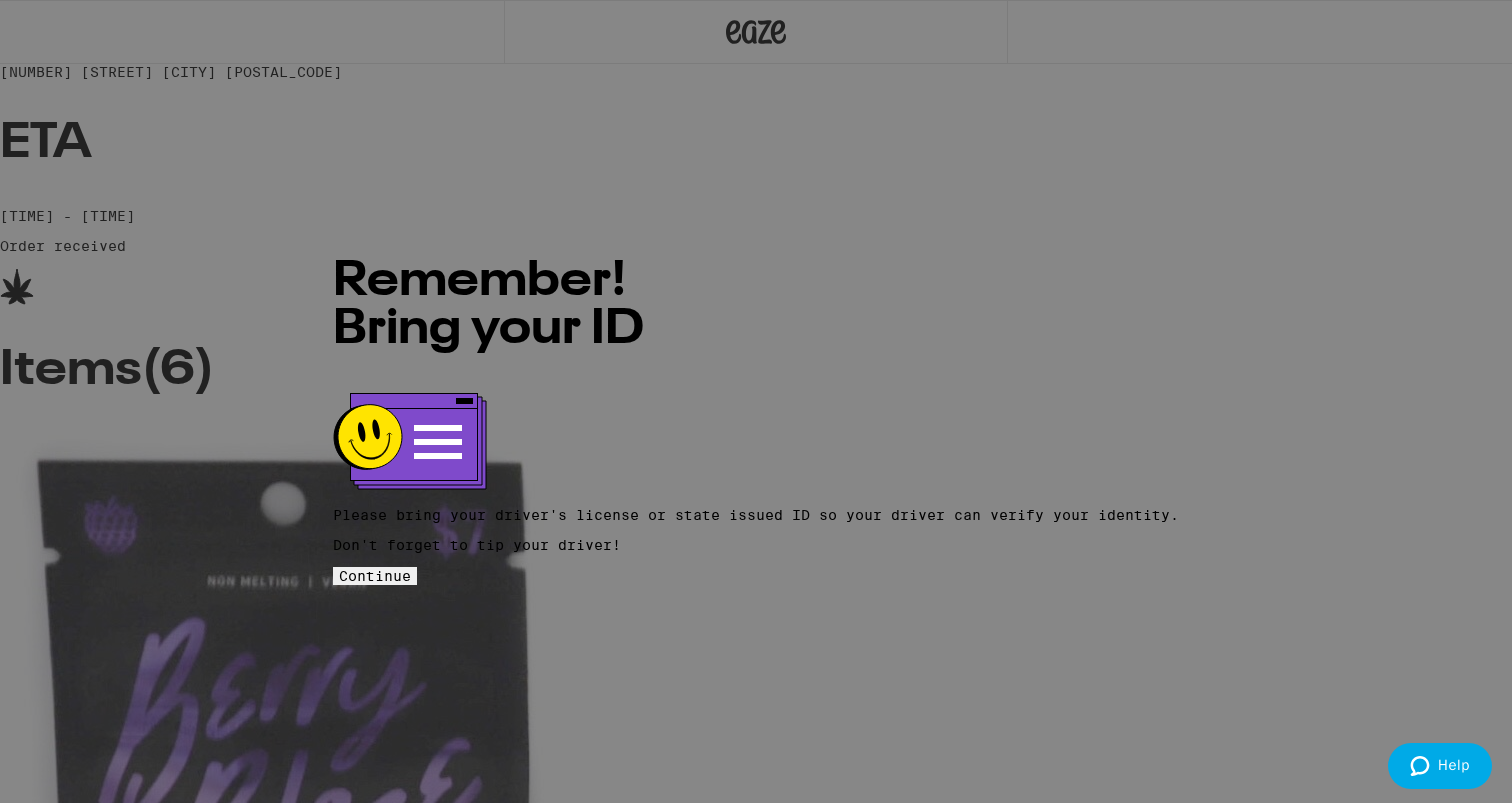 click on "Continue" at bounding box center [375, 576] 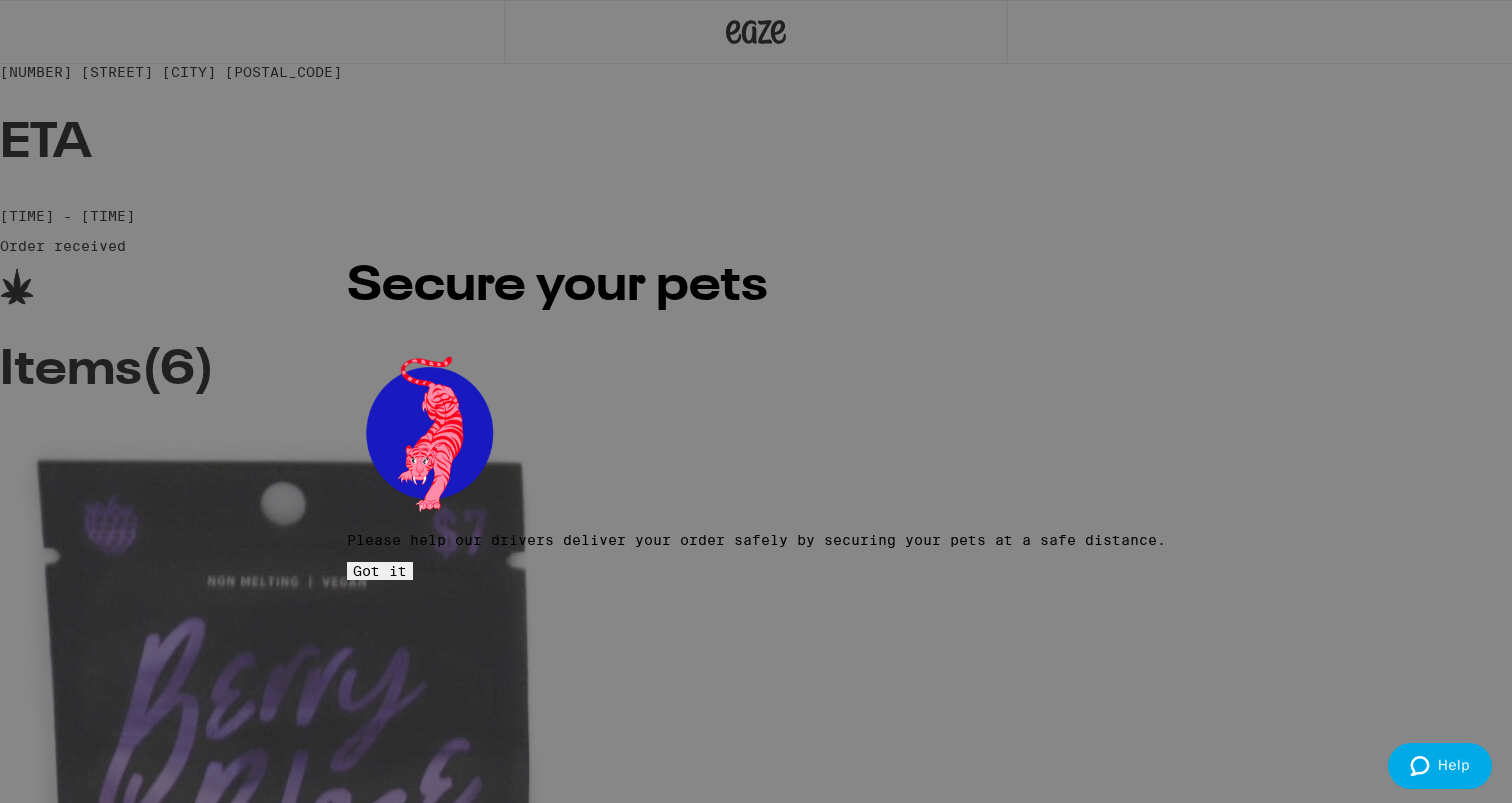 click on "Got it" at bounding box center (380, 571) 